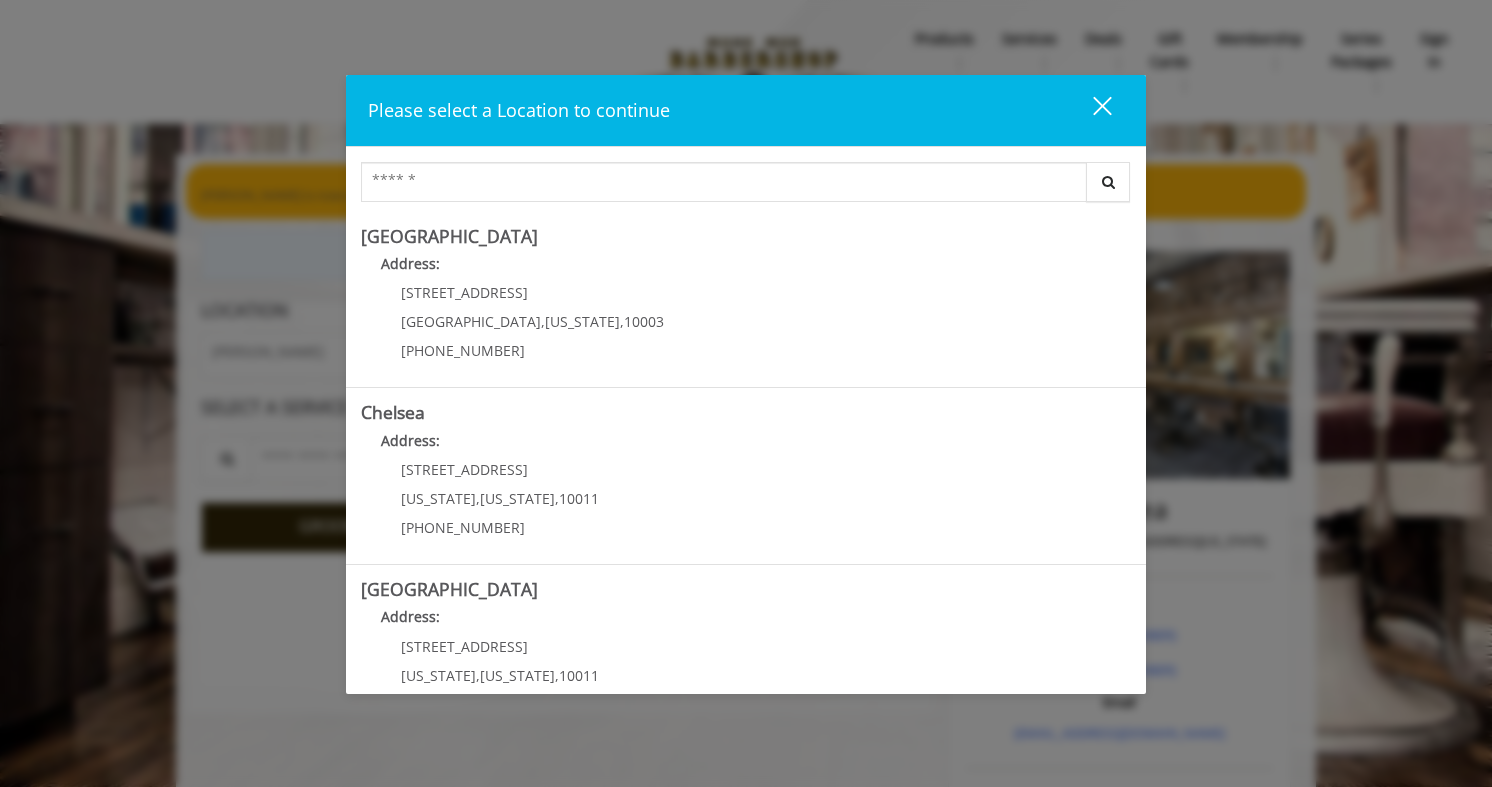 scroll, scrollTop: 0, scrollLeft: 0, axis: both 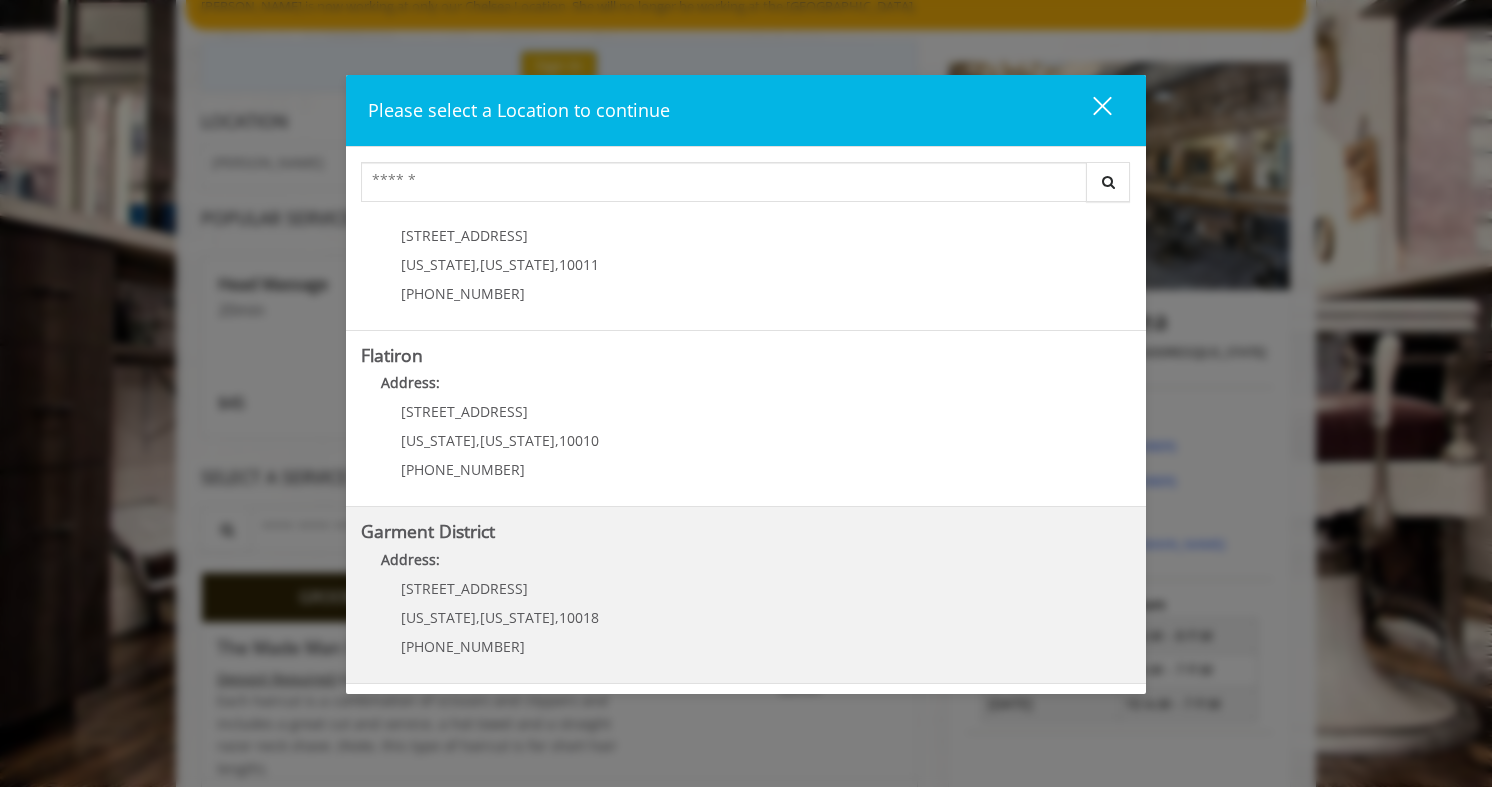 click on "Address:" at bounding box center [746, 565] 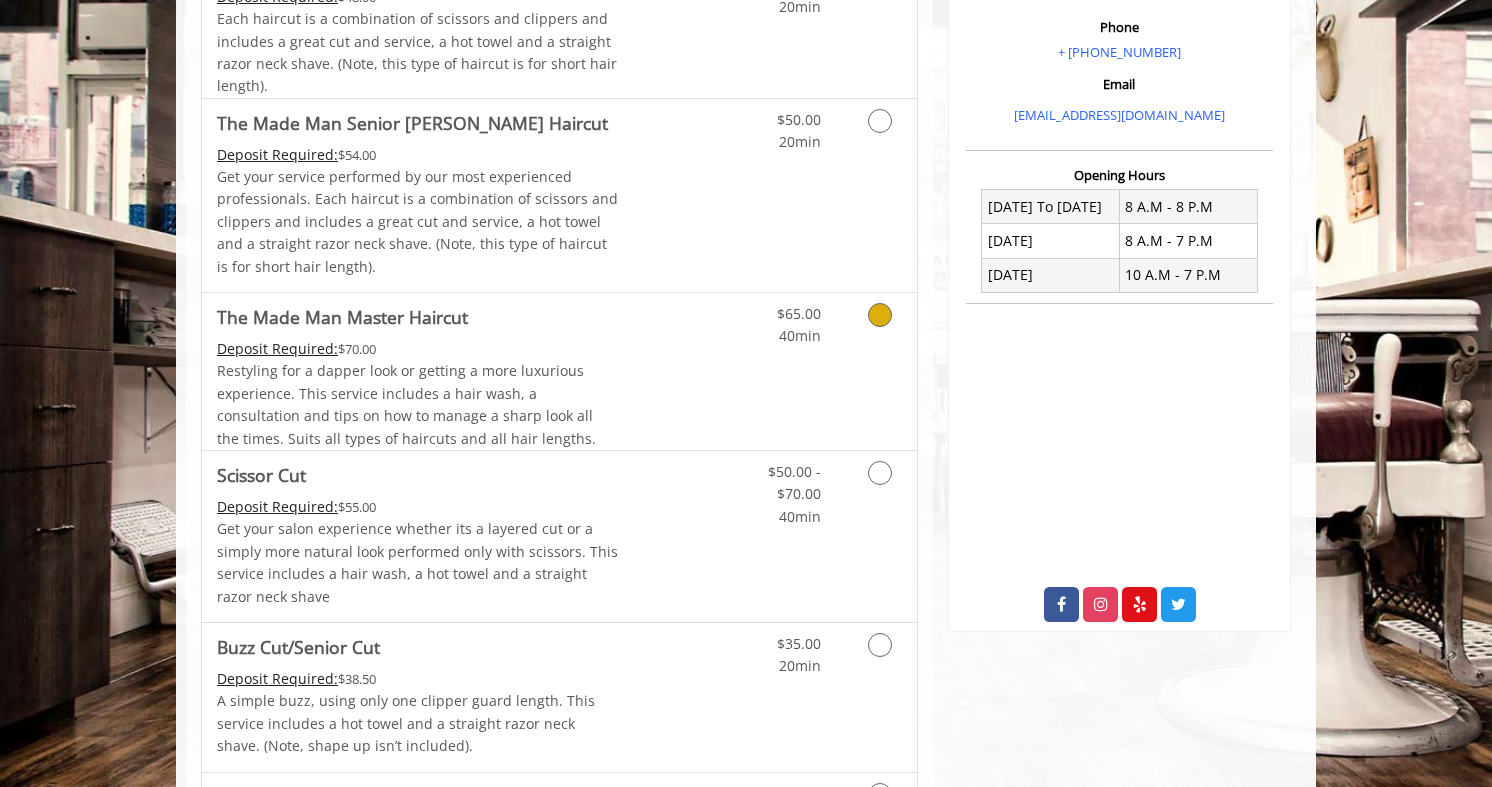 scroll, scrollTop: 627, scrollLeft: 0, axis: vertical 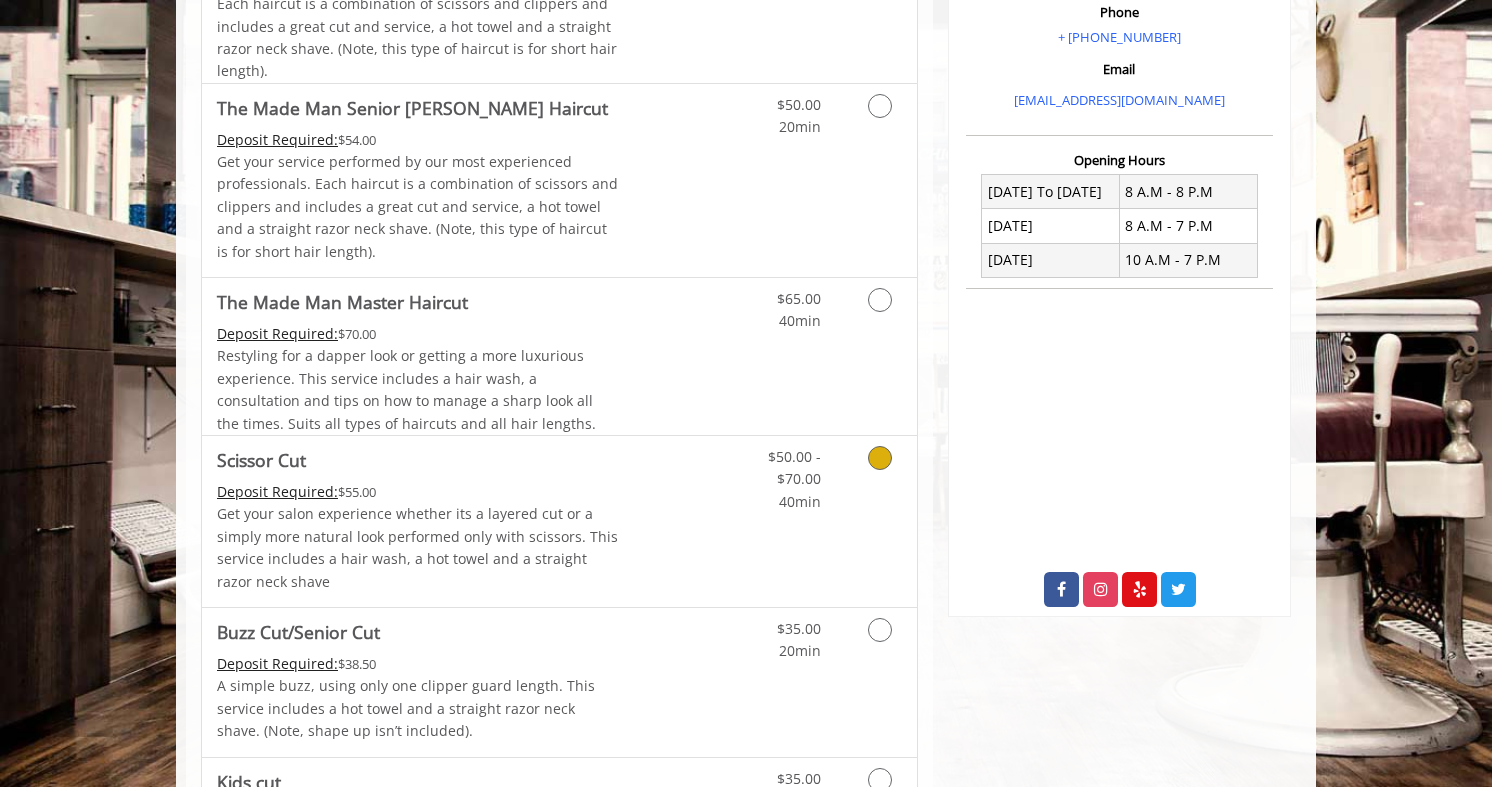 click on "$50.00 - $70.00 40min" at bounding box center [827, 521] 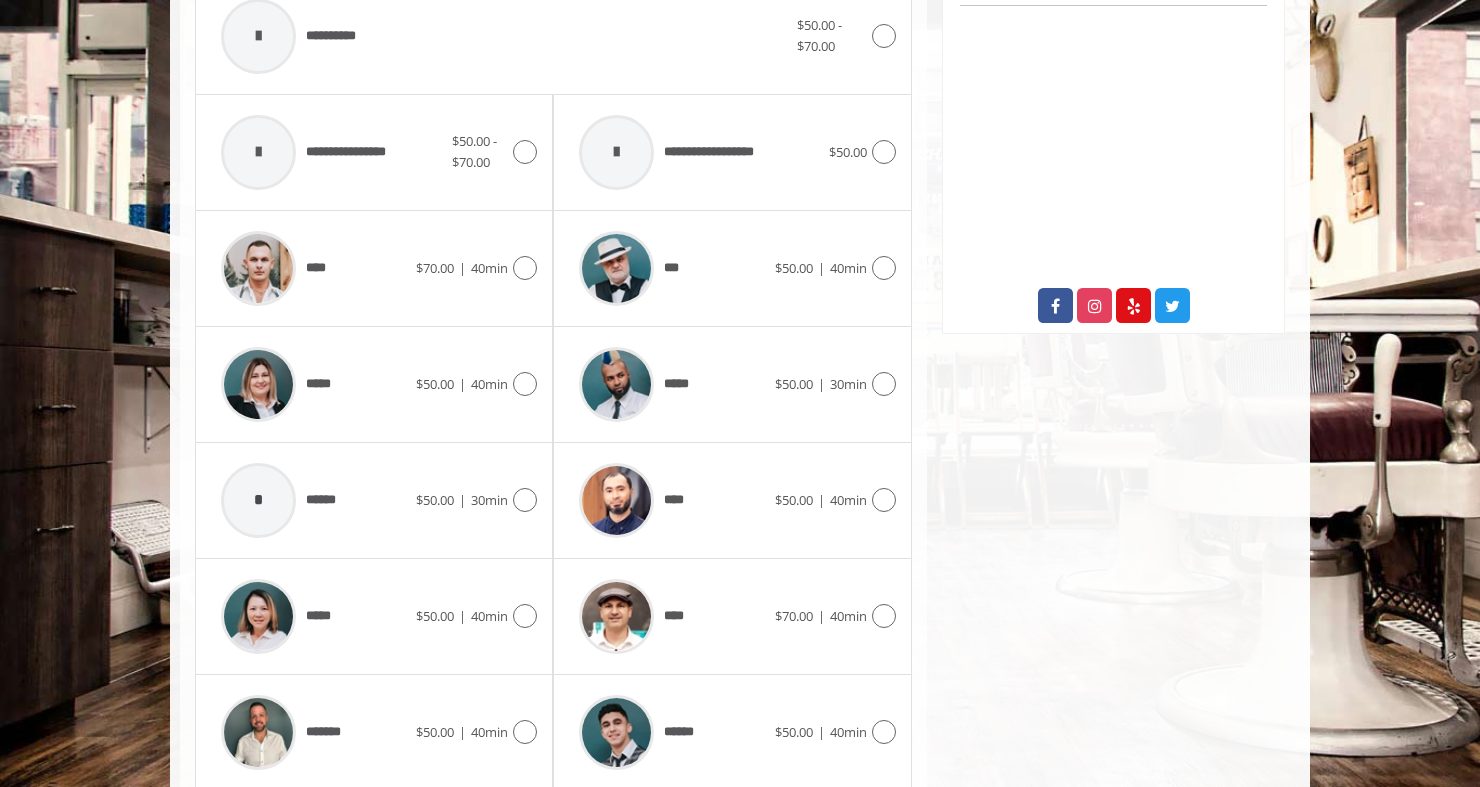 scroll, scrollTop: 983, scrollLeft: 0, axis: vertical 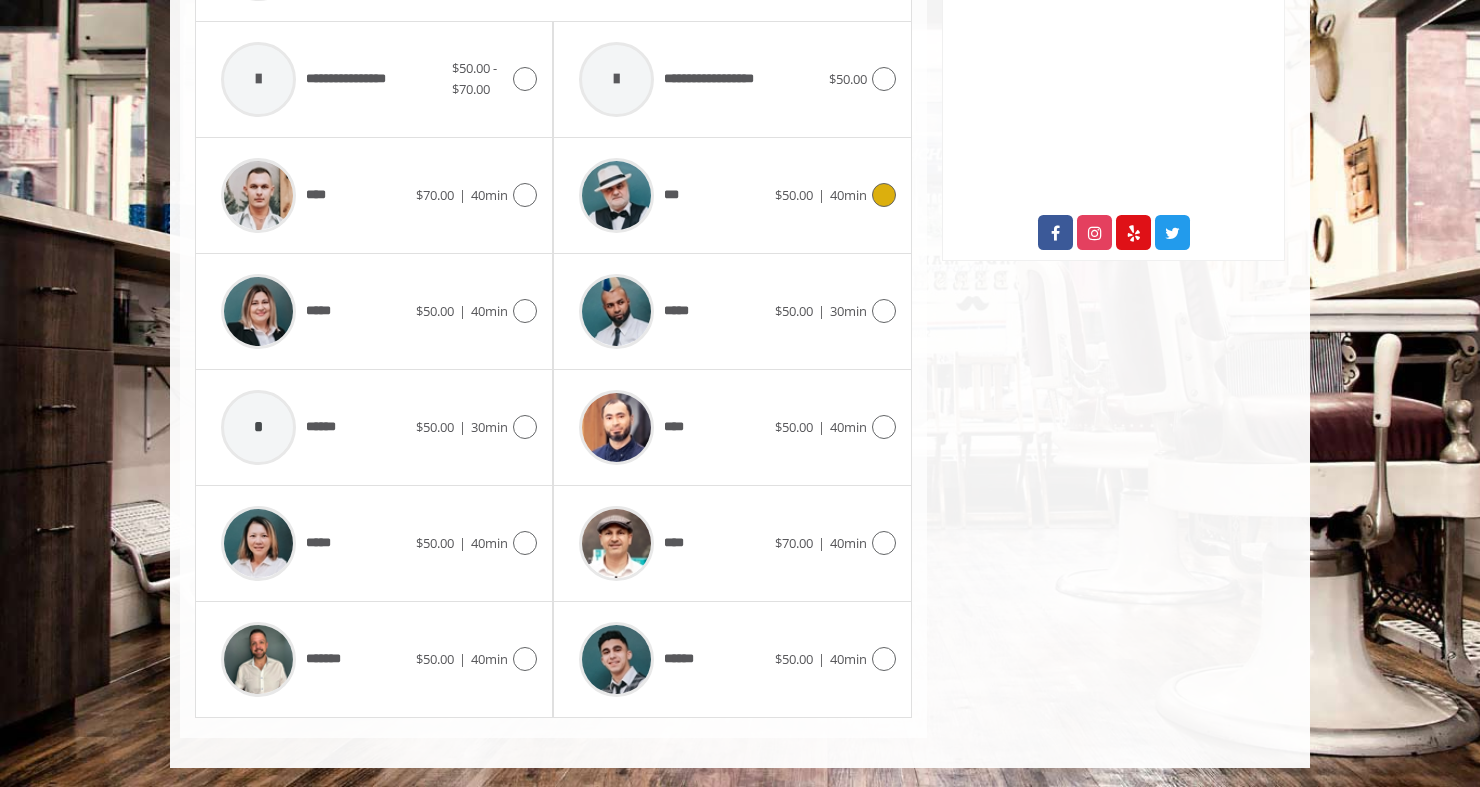 click on "***" at bounding box center [672, 195] 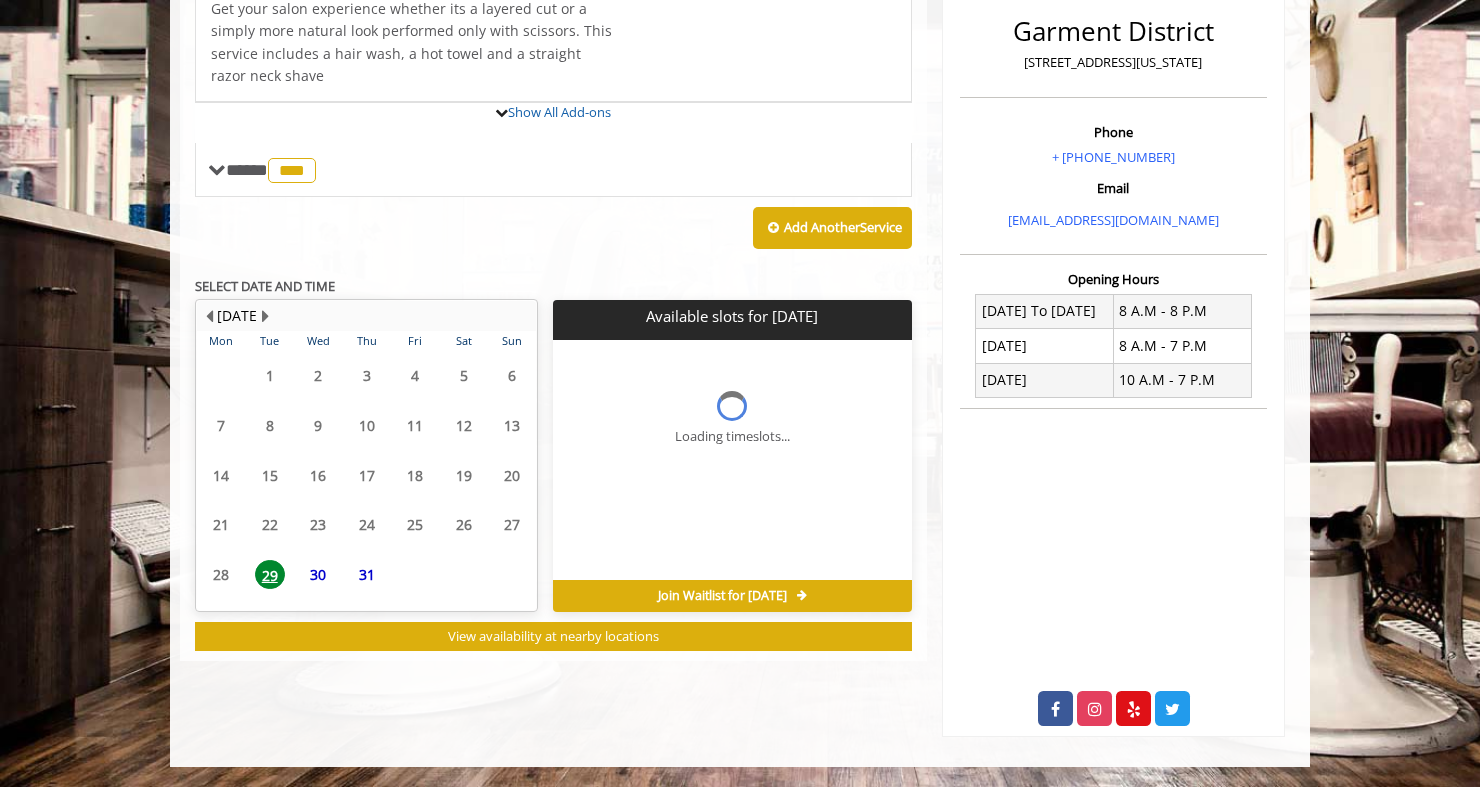 scroll, scrollTop: 613, scrollLeft: 0, axis: vertical 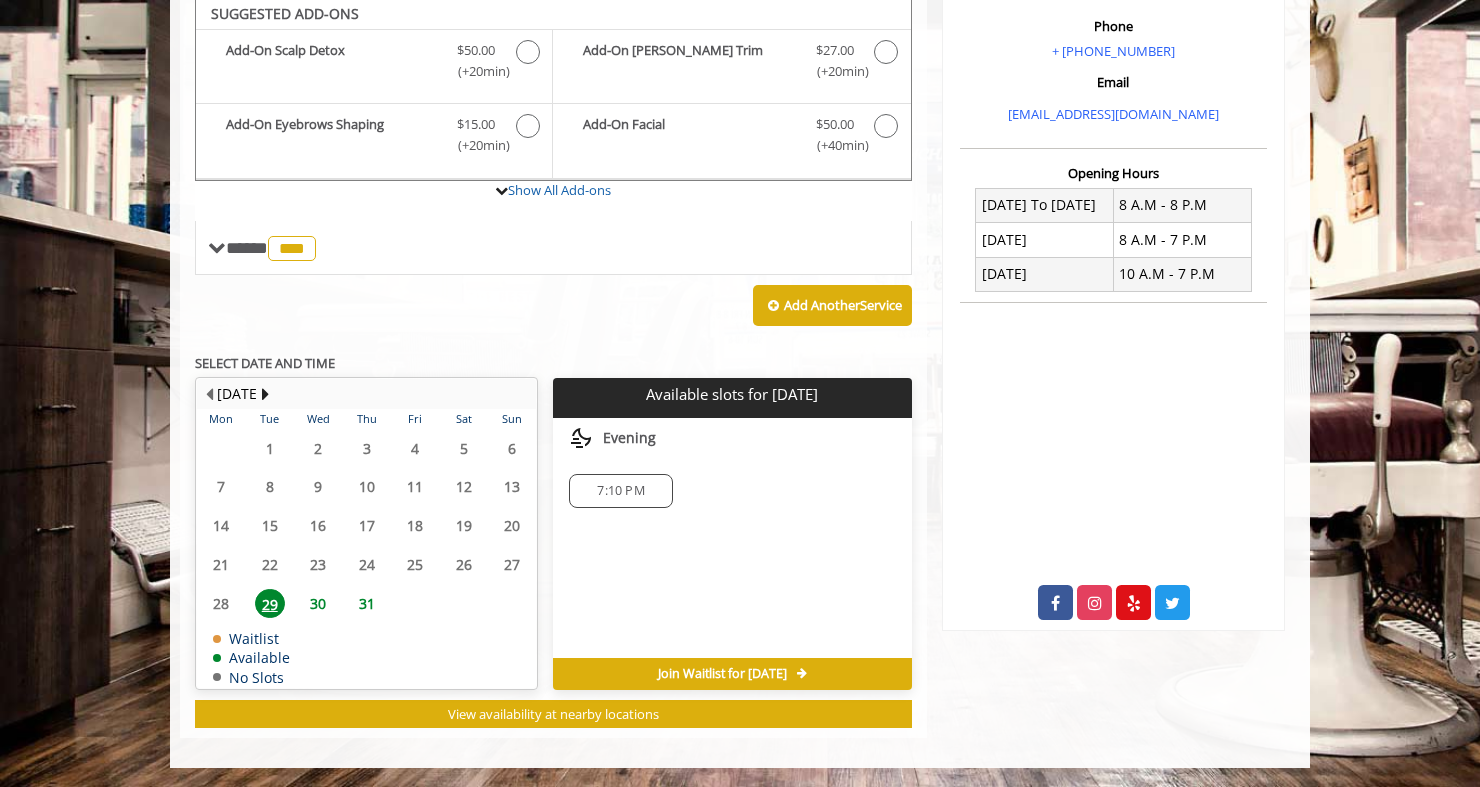 click on "30" 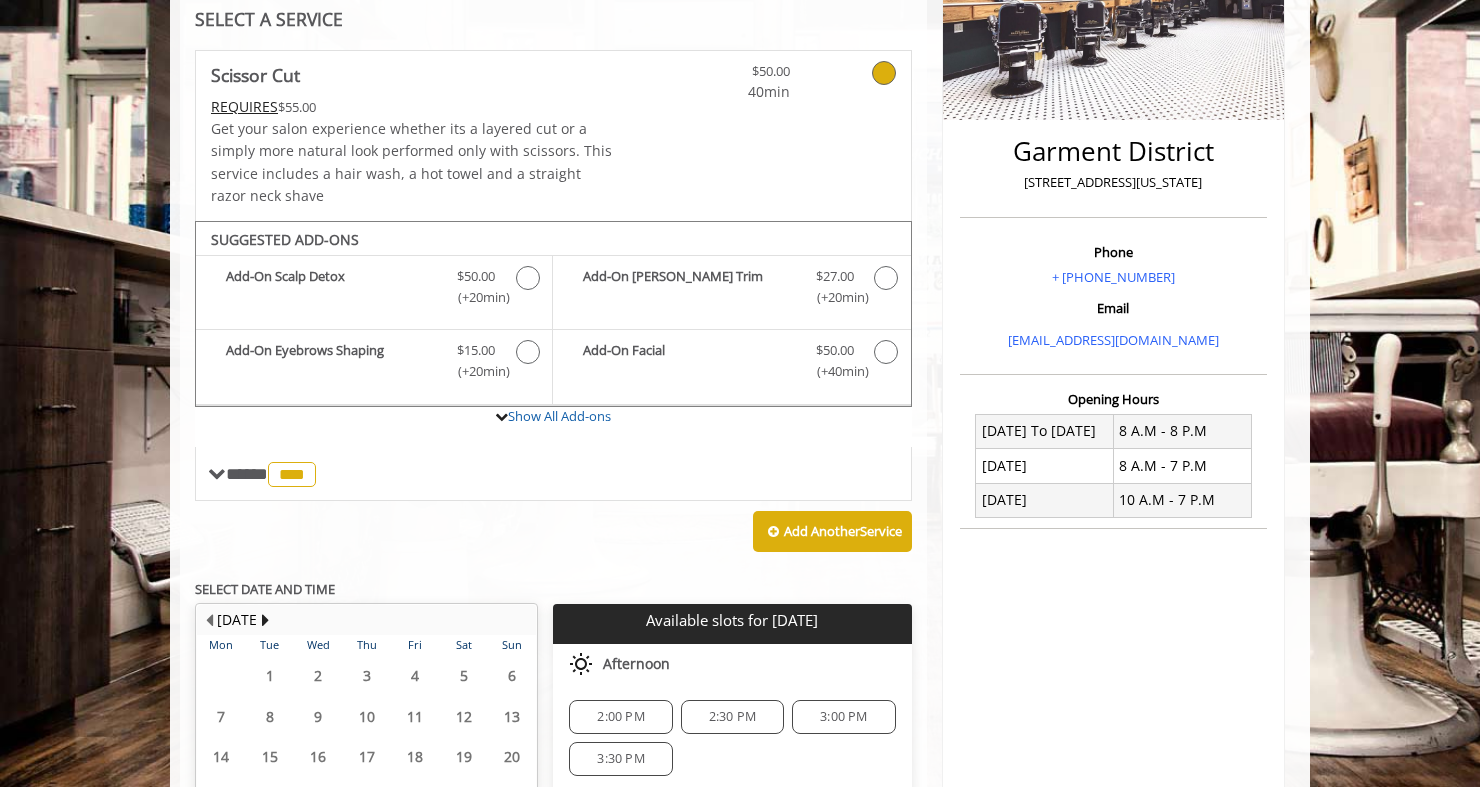 scroll, scrollTop: 365, scrollLeft: 0, axis: vertical 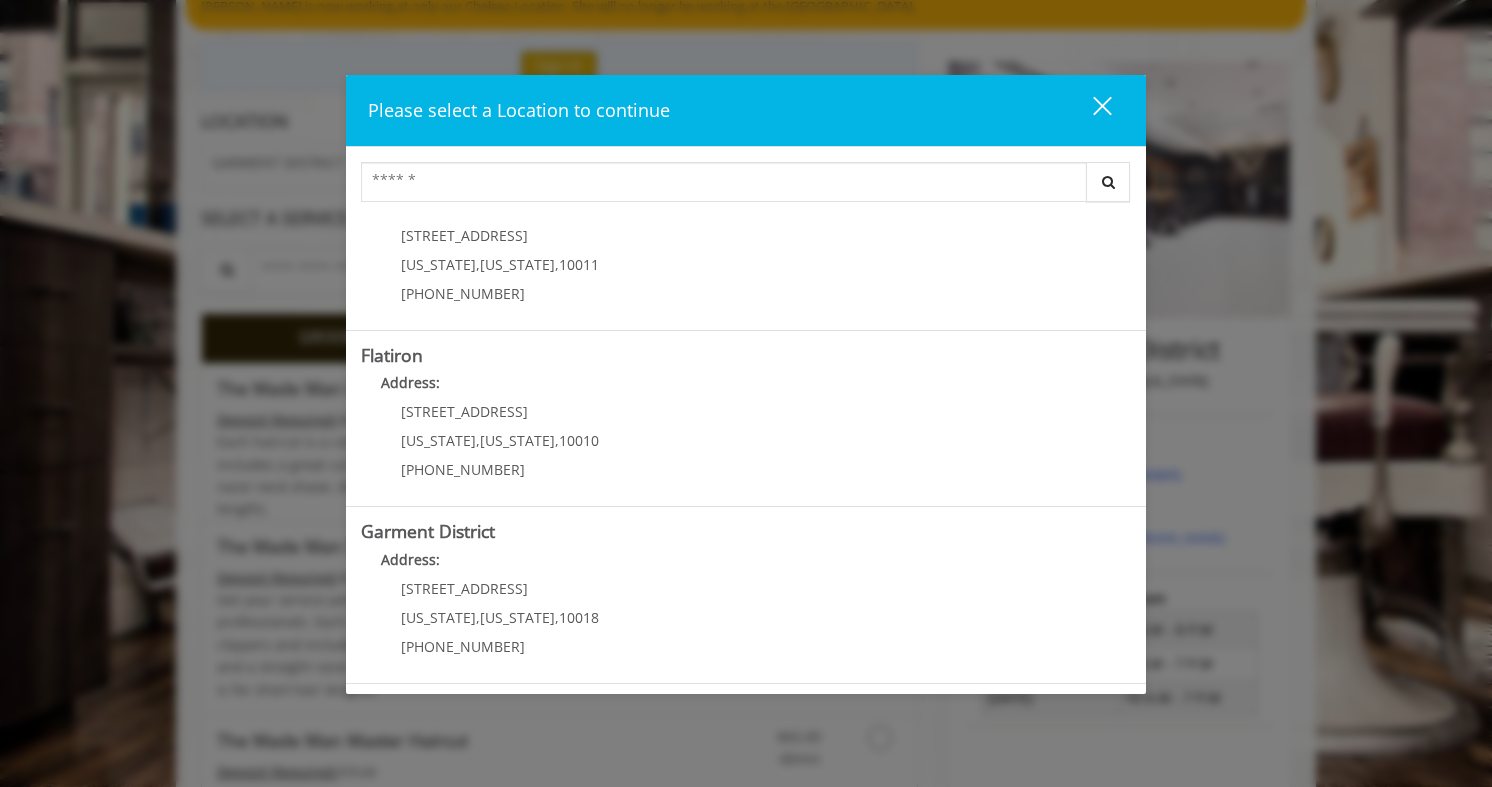 click on "Address:" at bounding box center [746, 565] 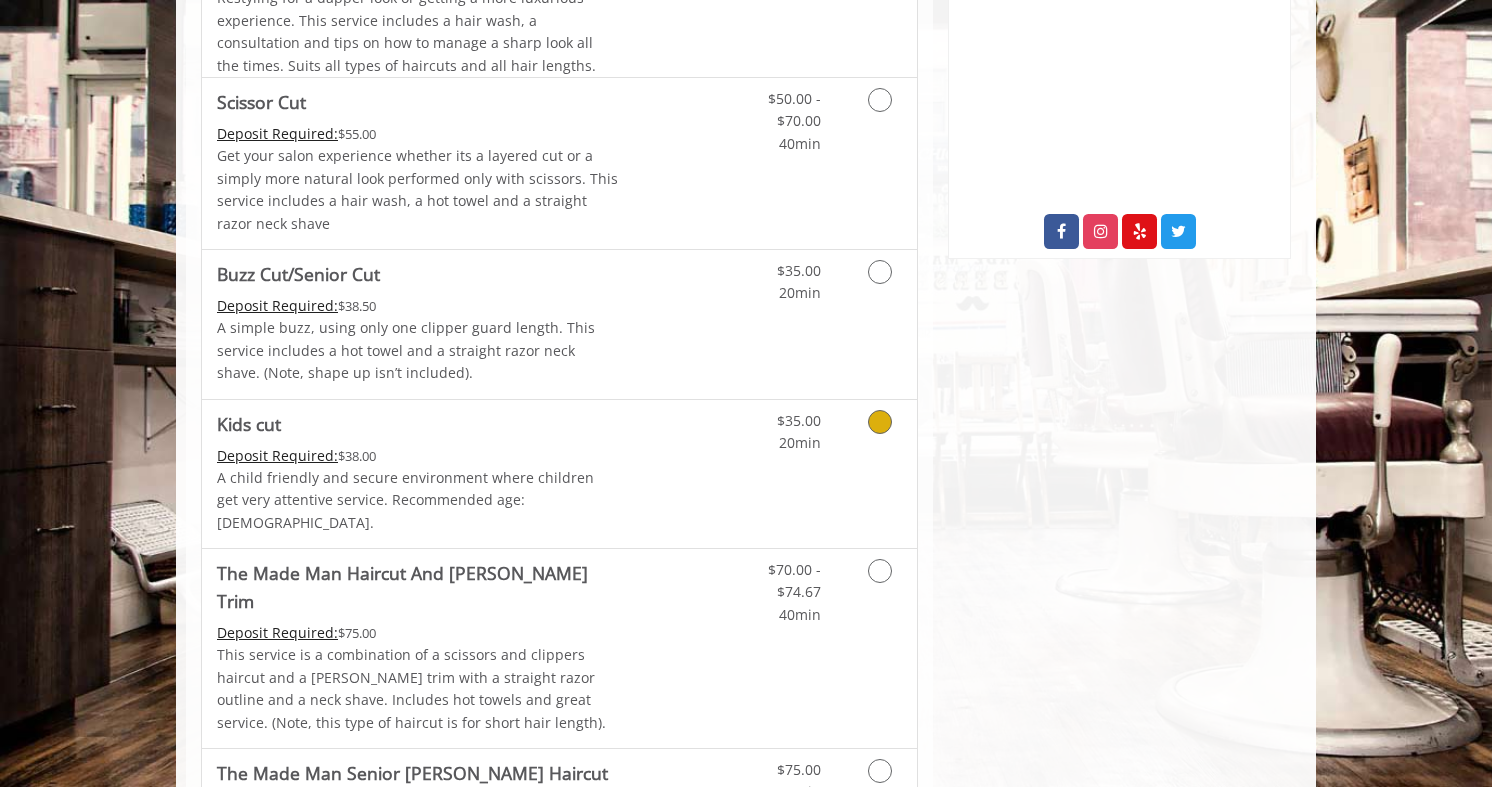 scroll, scrollTop: 991, scrollLeft: 0, axis: vertical 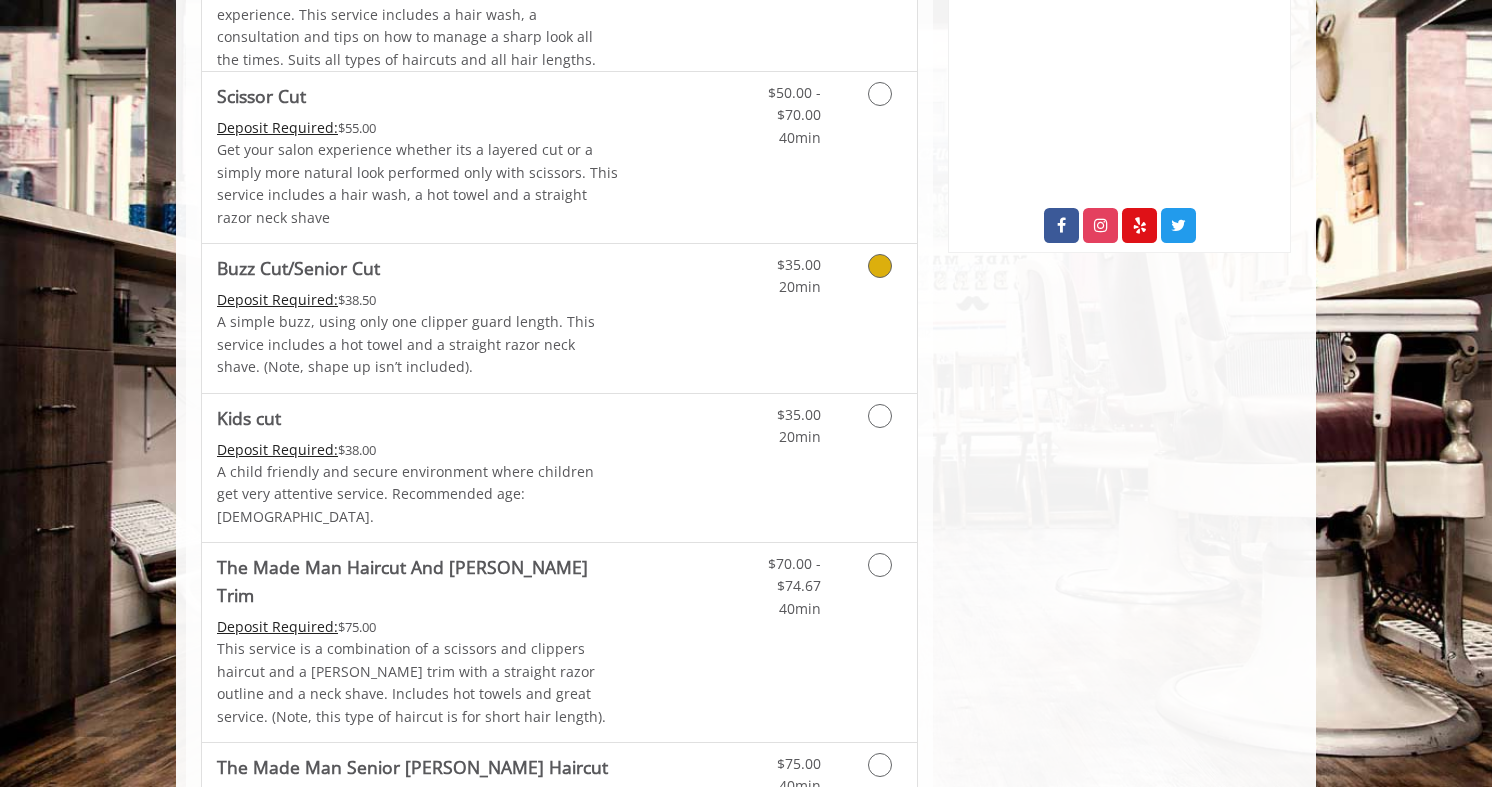 drag, startPoint x: 0, startPoint y: 0, endPoint x: 520, endPoint y: 385, distance: 647.0124 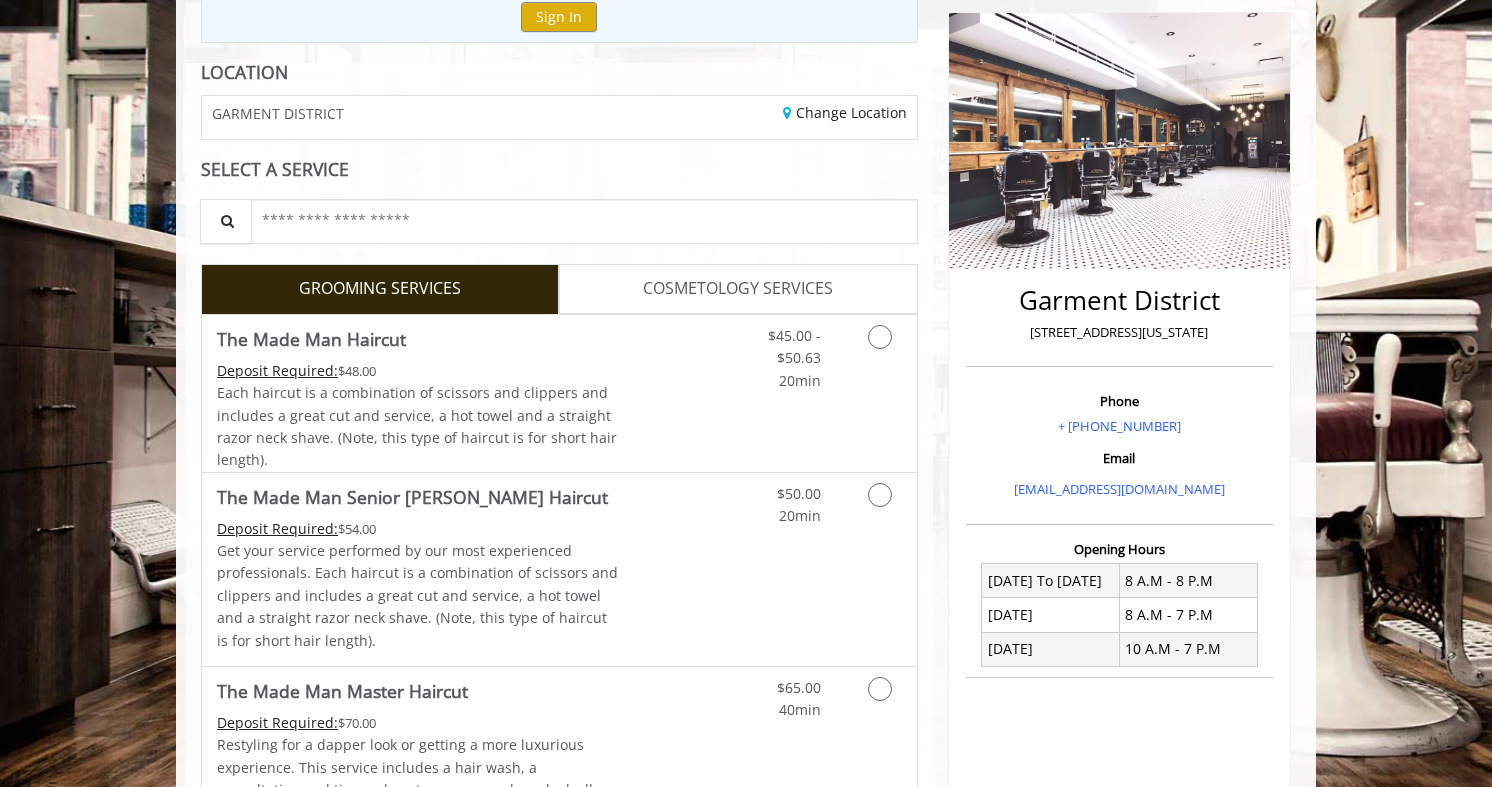 scroll, scrollTop: 693, scrollLeft: 0, axis: vertical 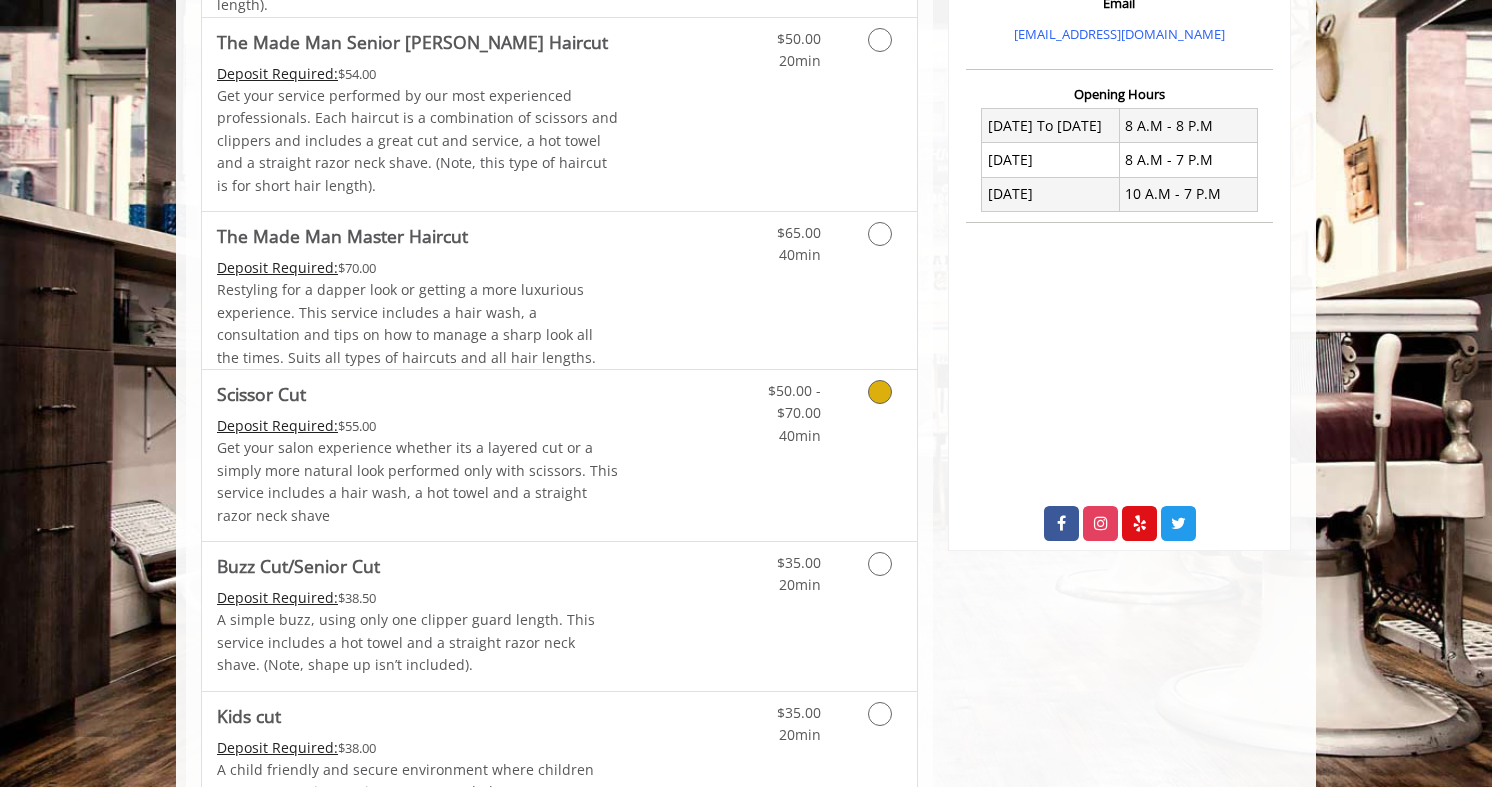 click on "Discounted Price" at bounding box center (678, 455) 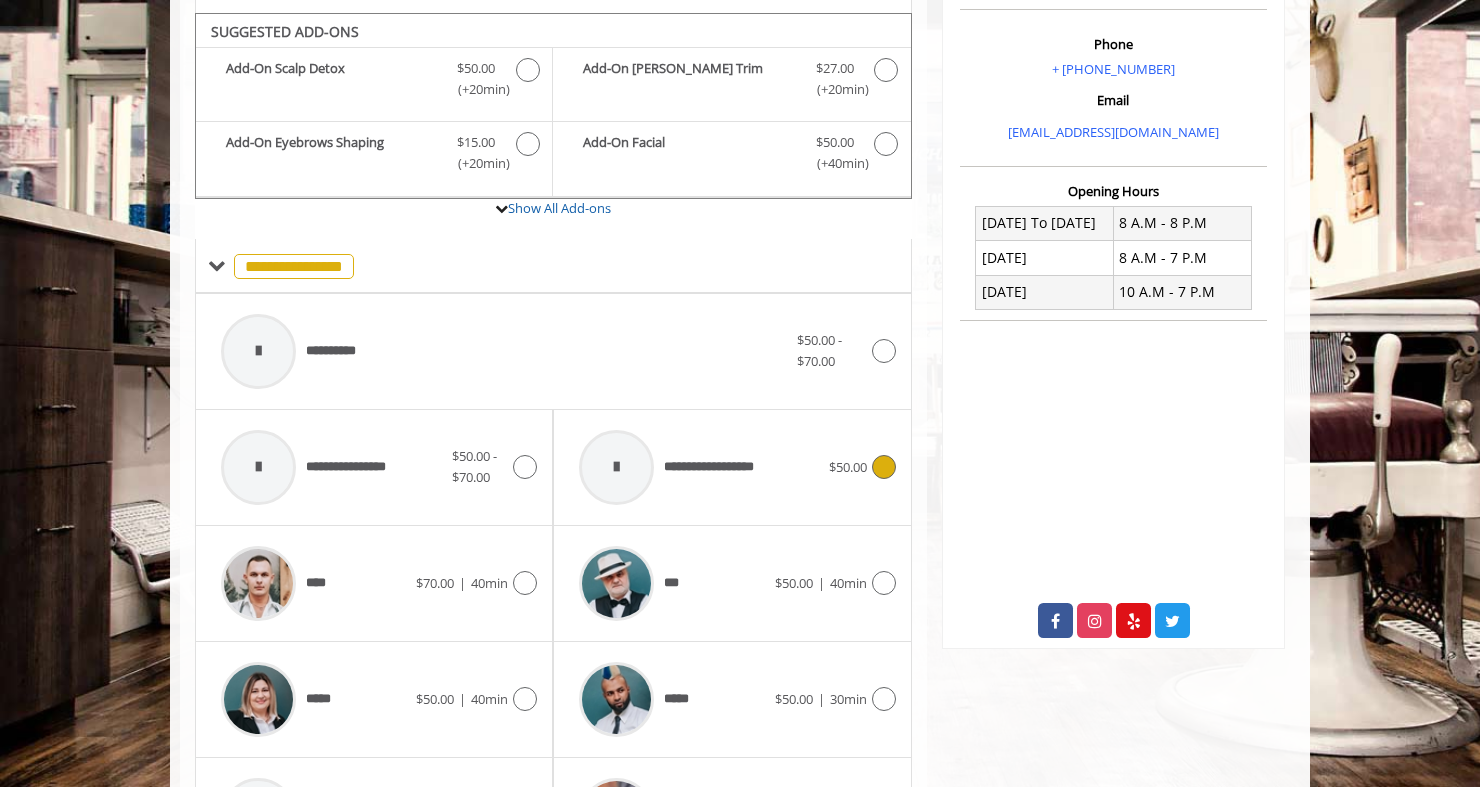 scroll, scrollTop: 608, scrollLeft: 0, axis: vertical 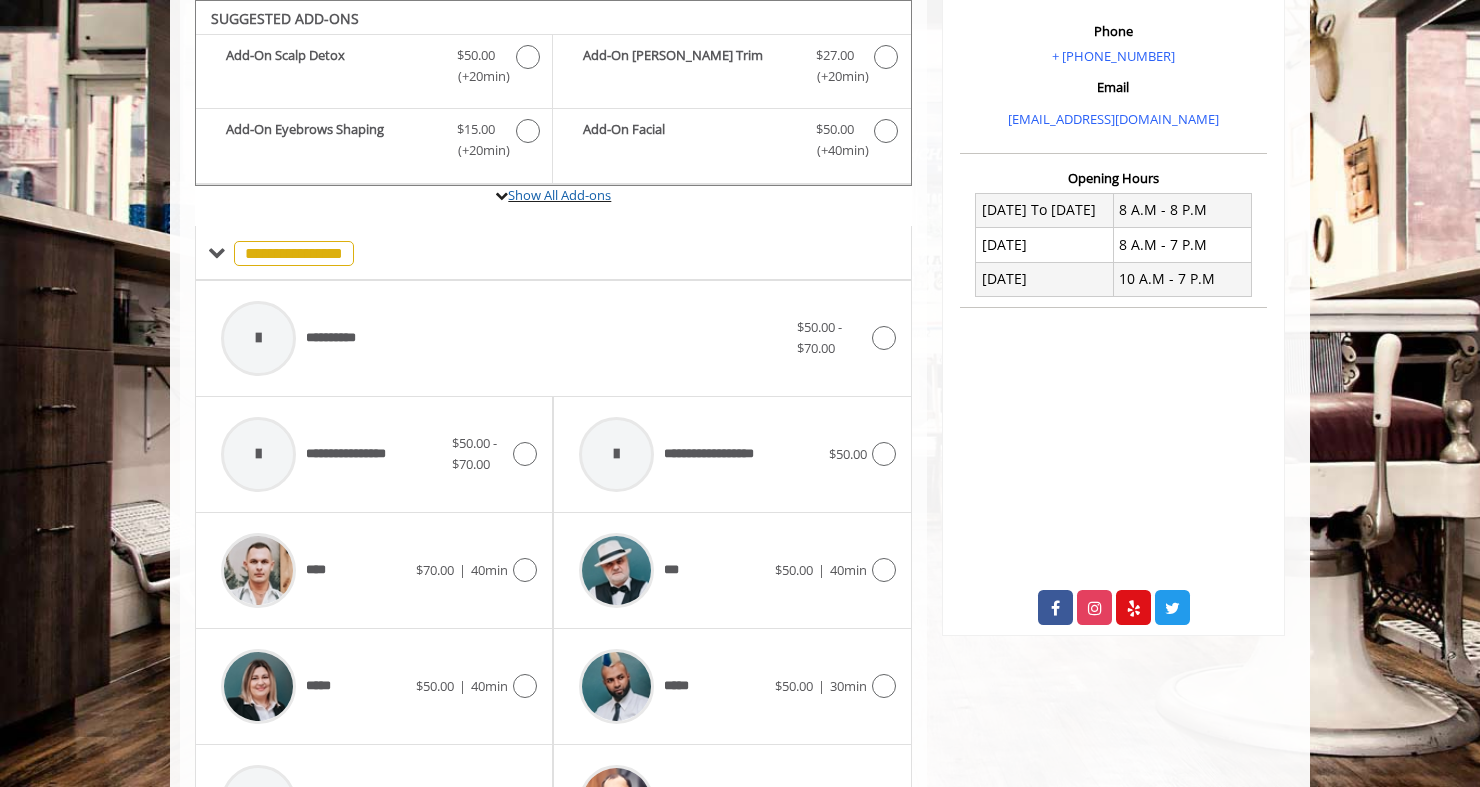 click 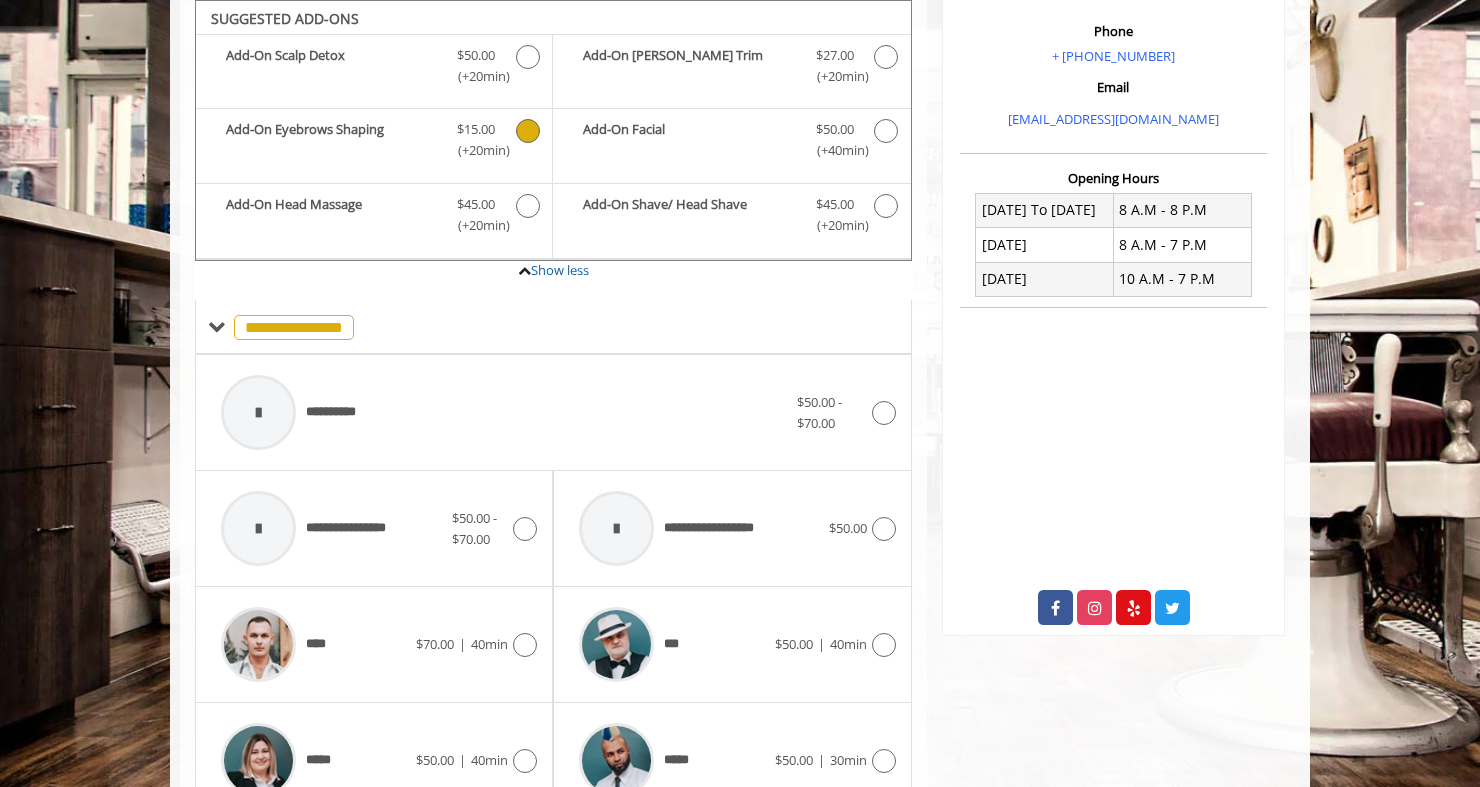 click on "(+20min )" 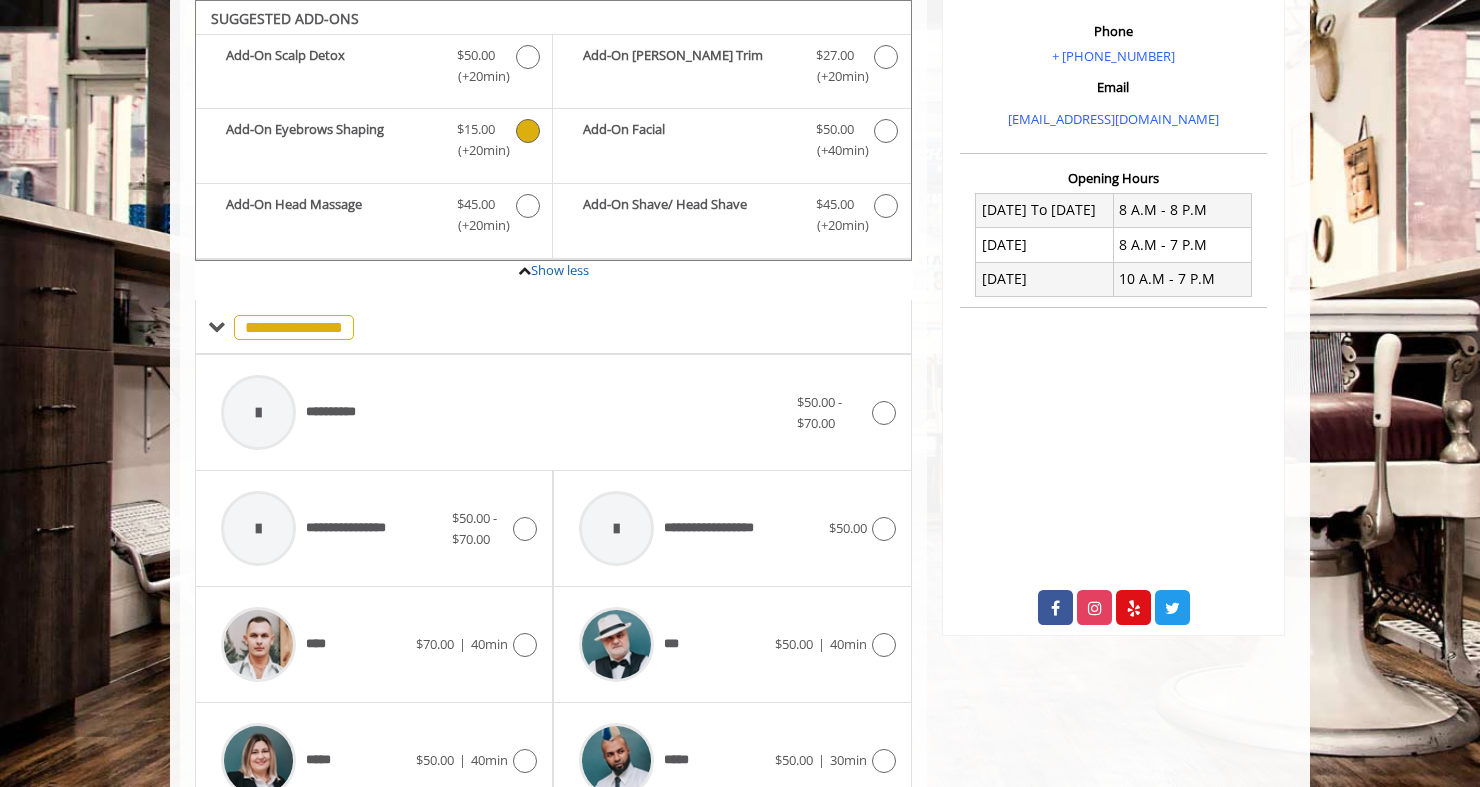 click at bounding box center [528, 131] 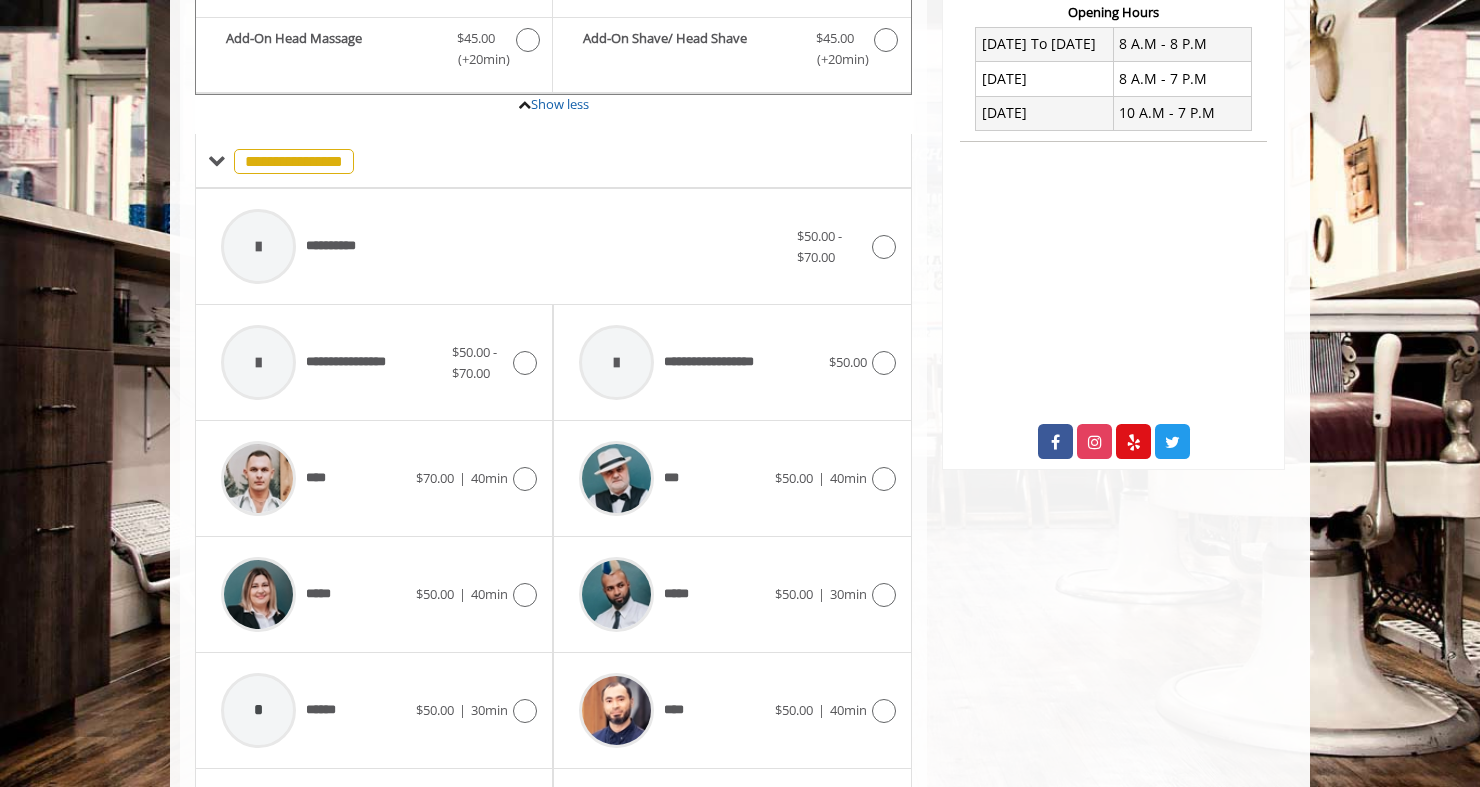 scroll, scrollTop: 876, scrollLeft: 0, axis: vertical 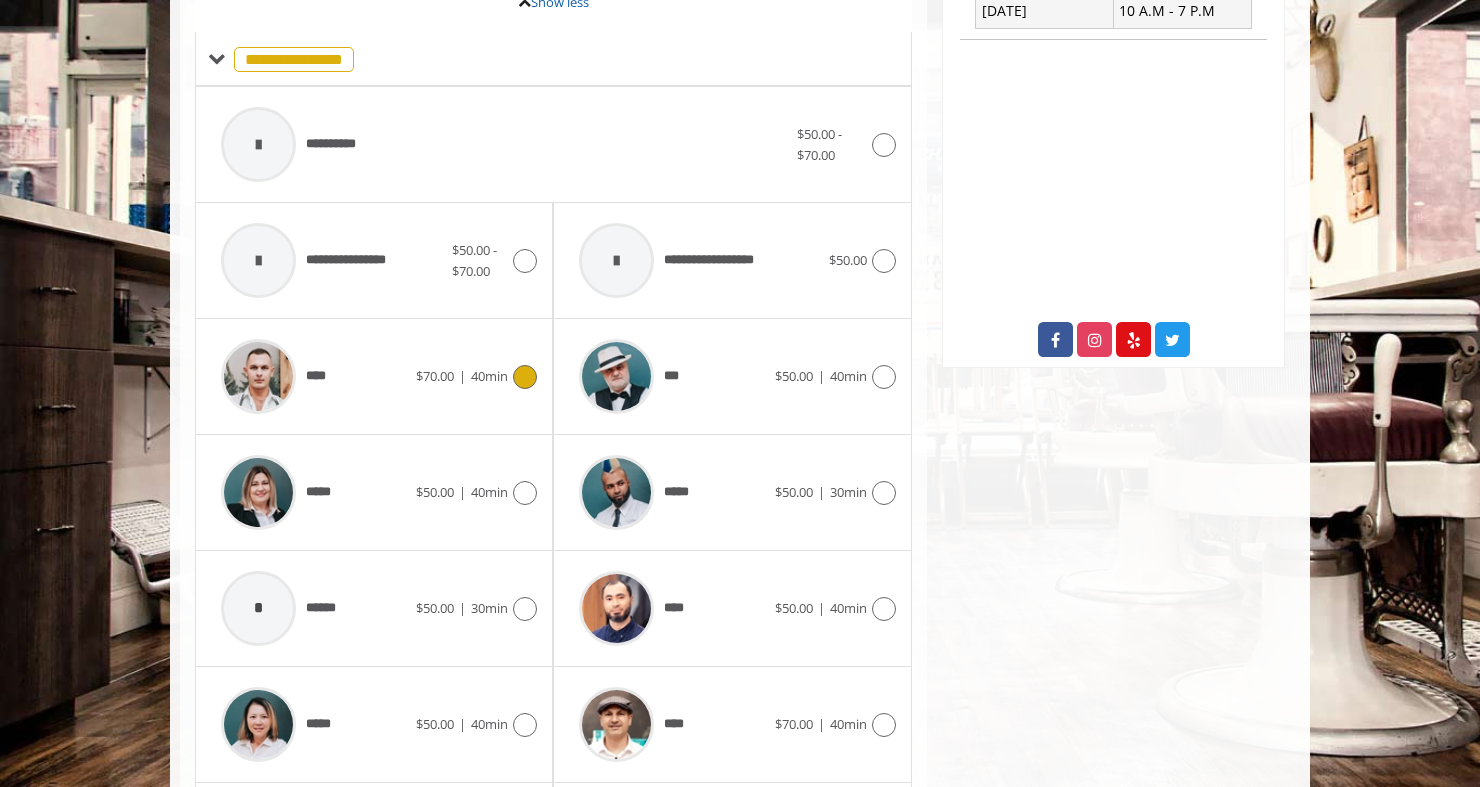 click on "****" at bounding box center [313, 376] 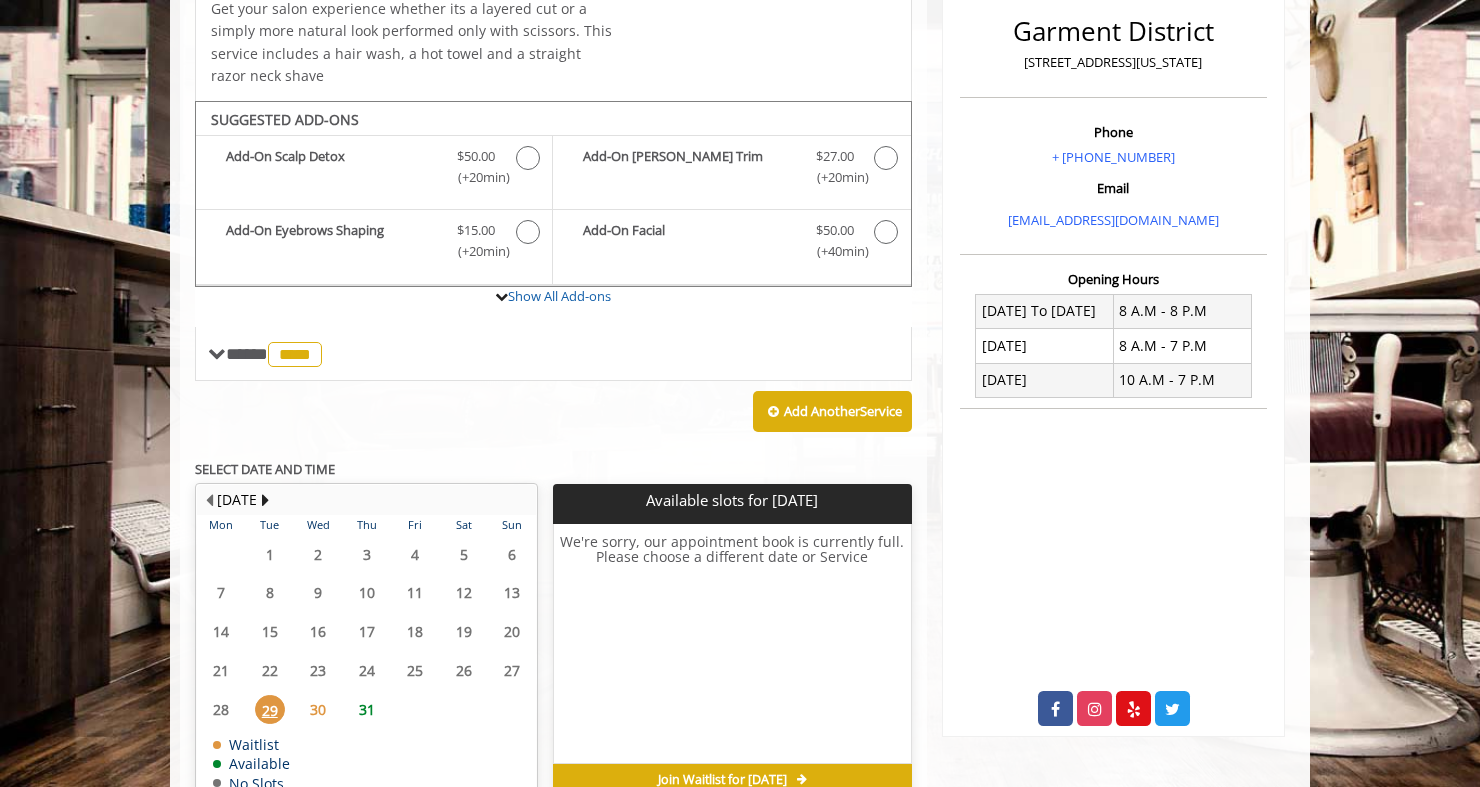 scroll, scrollTop: 613, scrollLeft: 0, axis: vertical 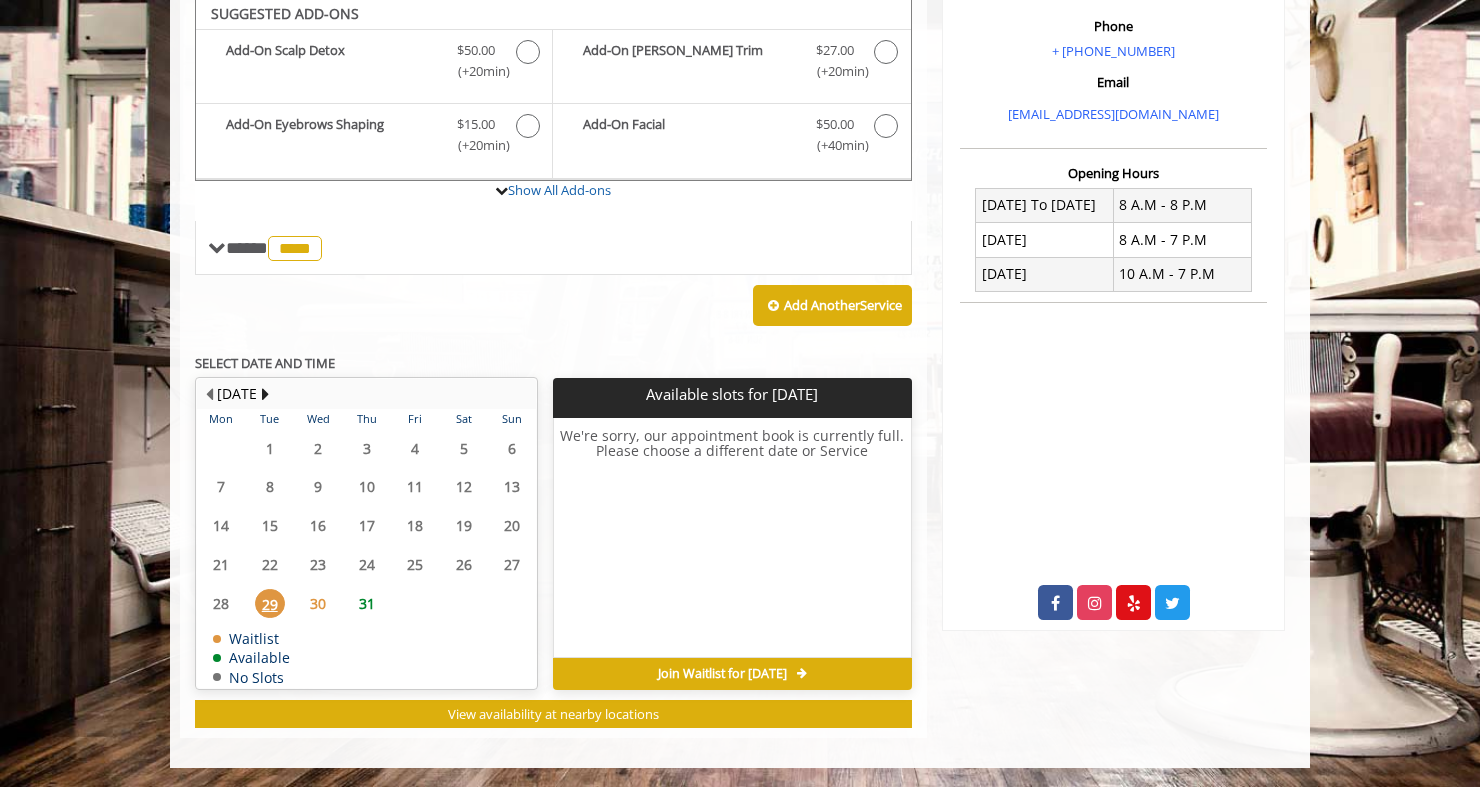 click on "30" 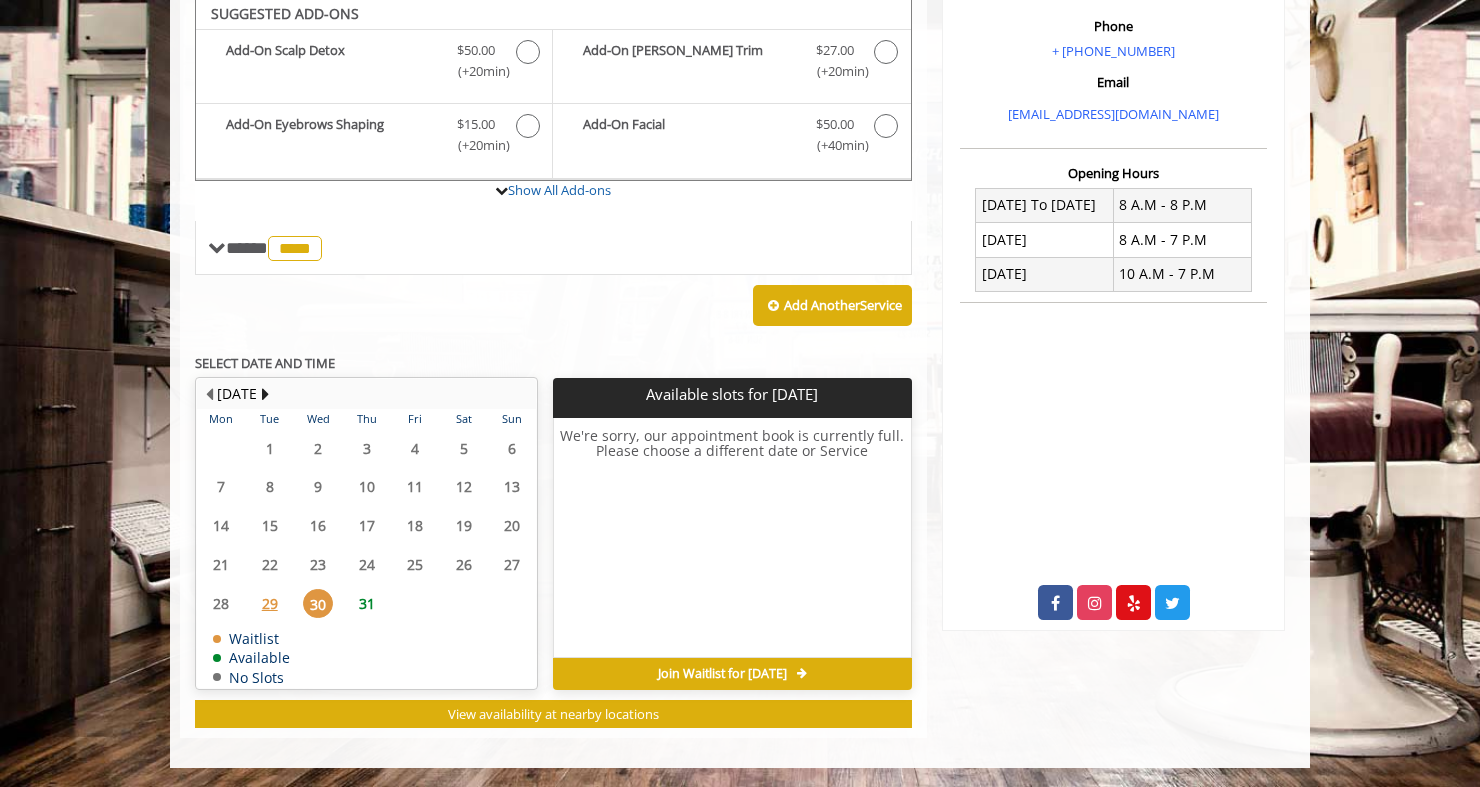 click on "29" 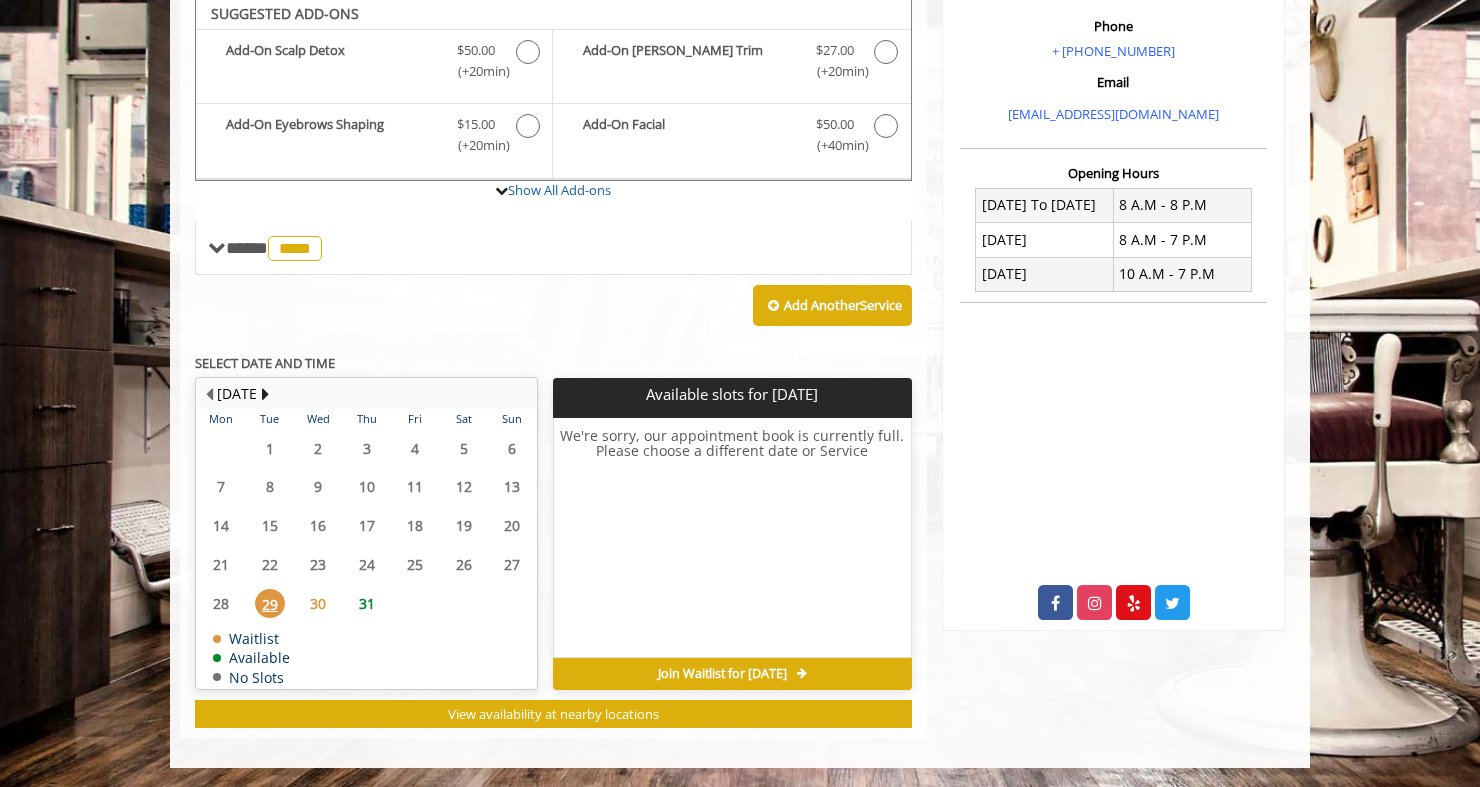 click on "30" 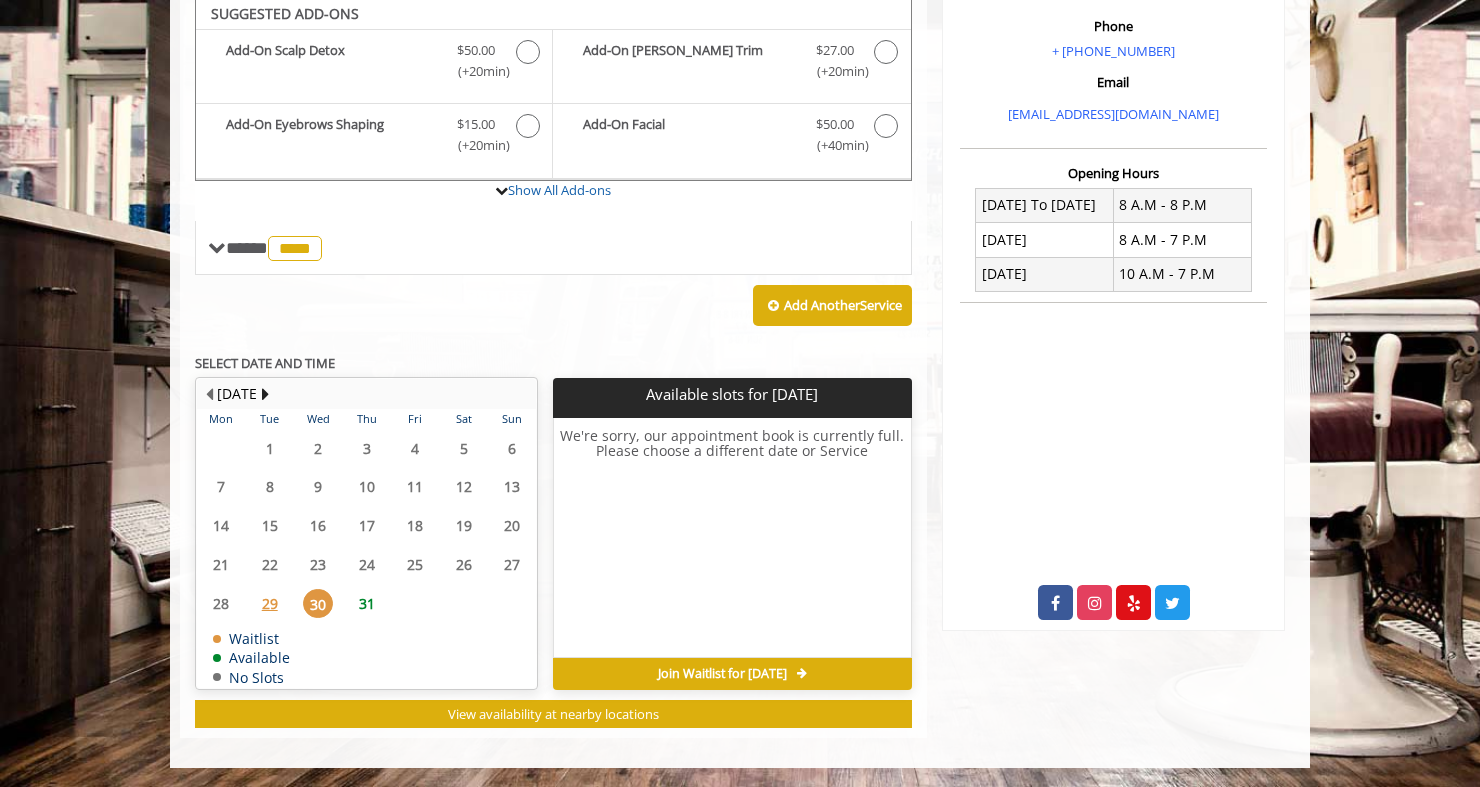 click on "31" 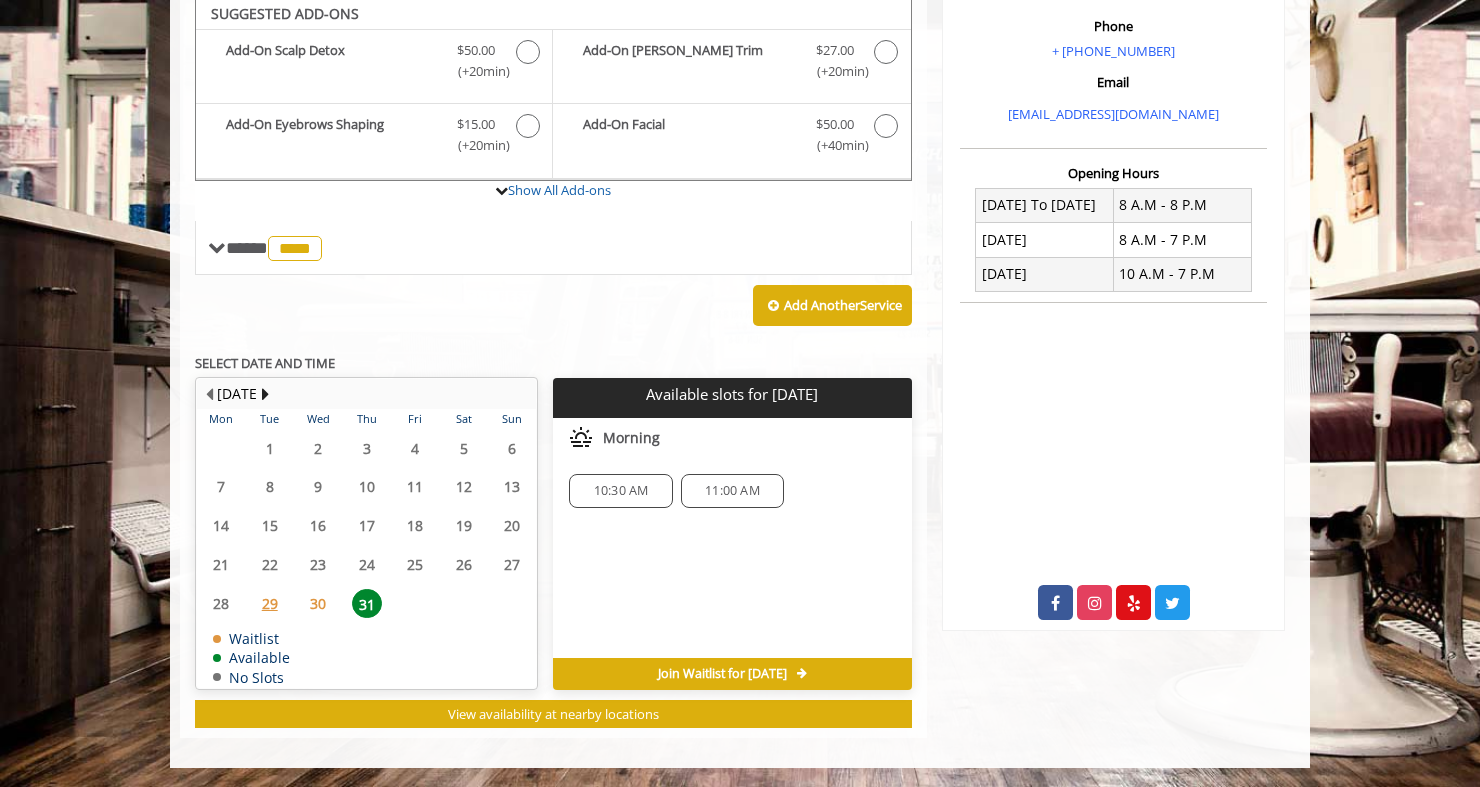 click on "30" 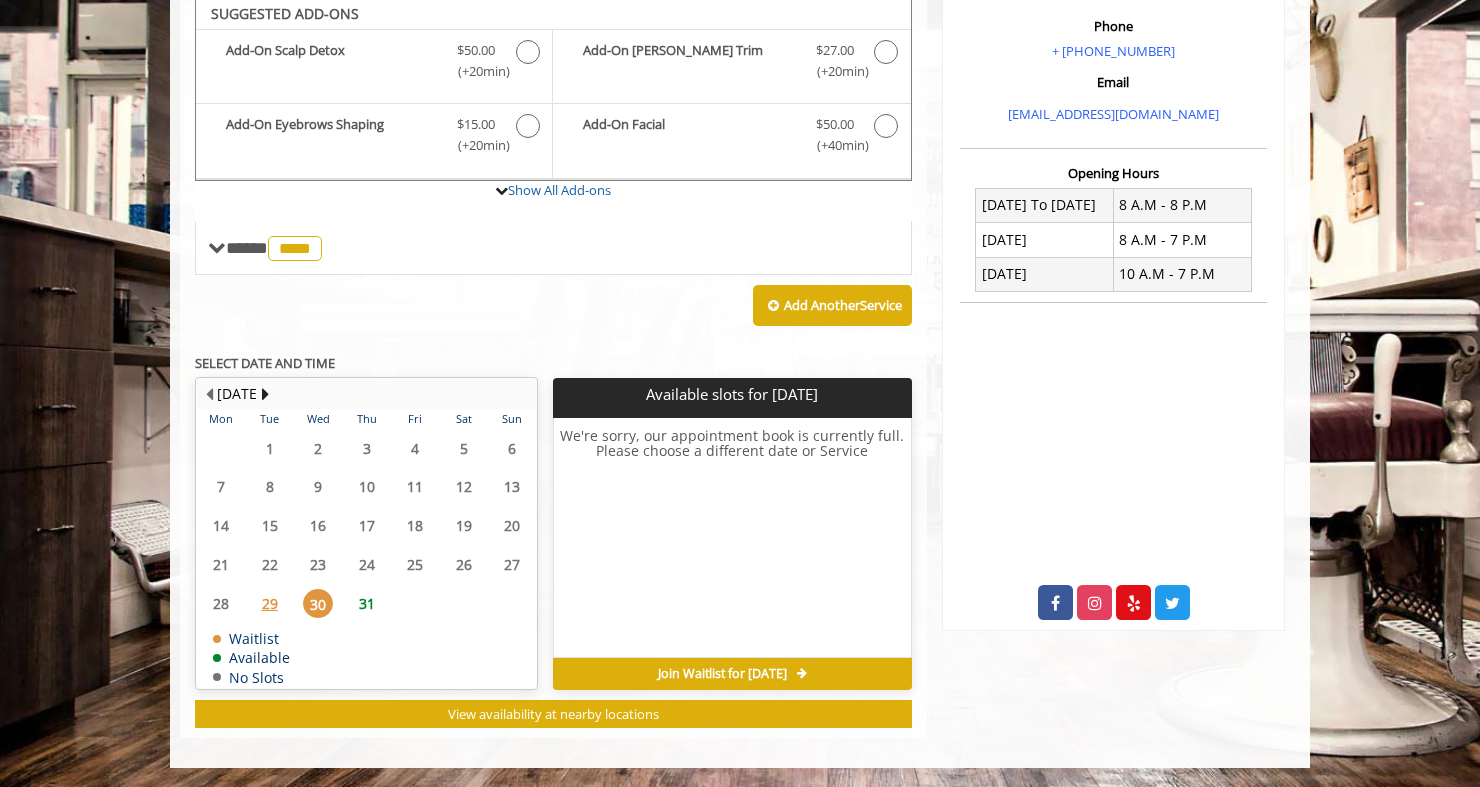 click on "29" 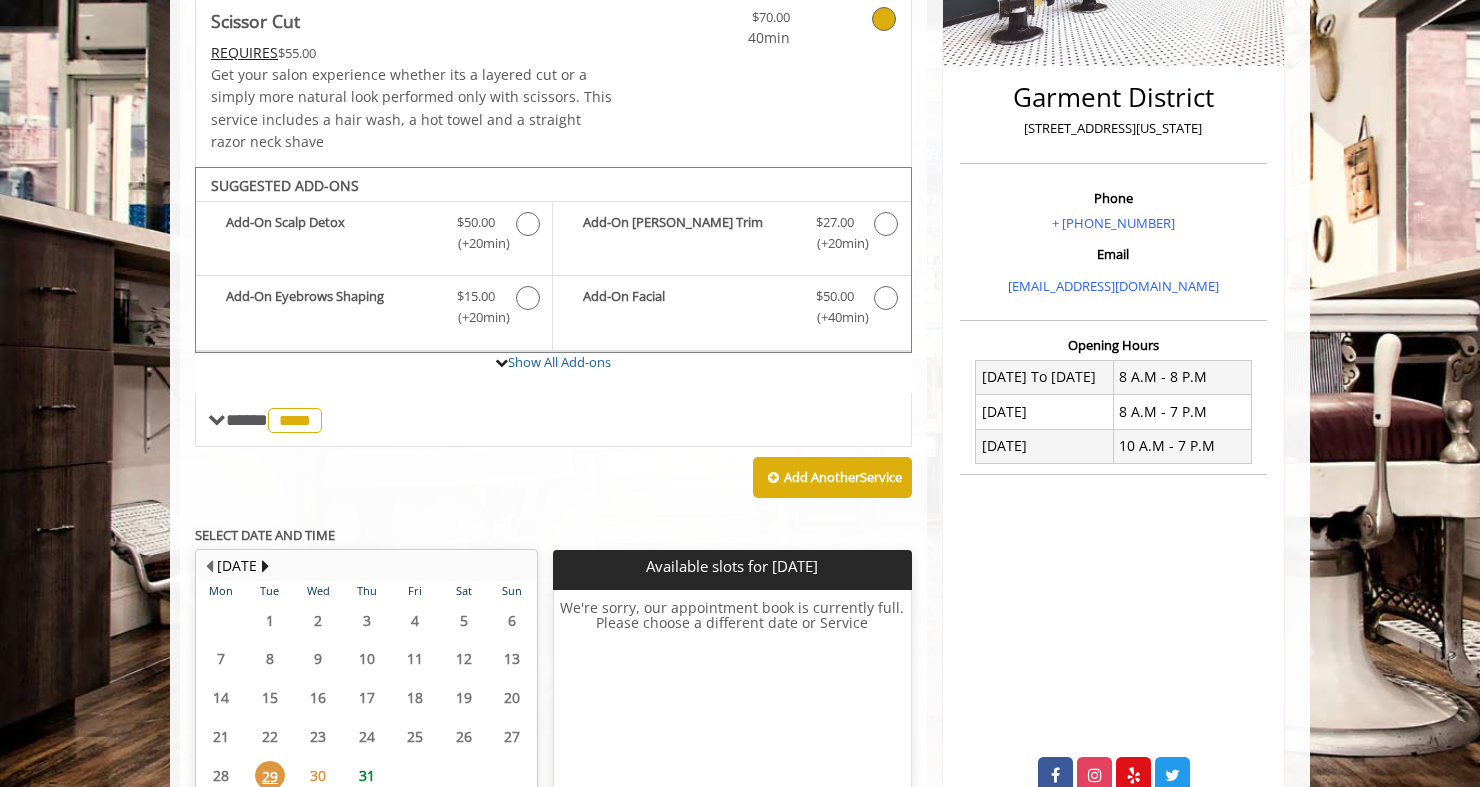 scroll, scrollTop: 350, scrollLeft: 0, axis: vertical 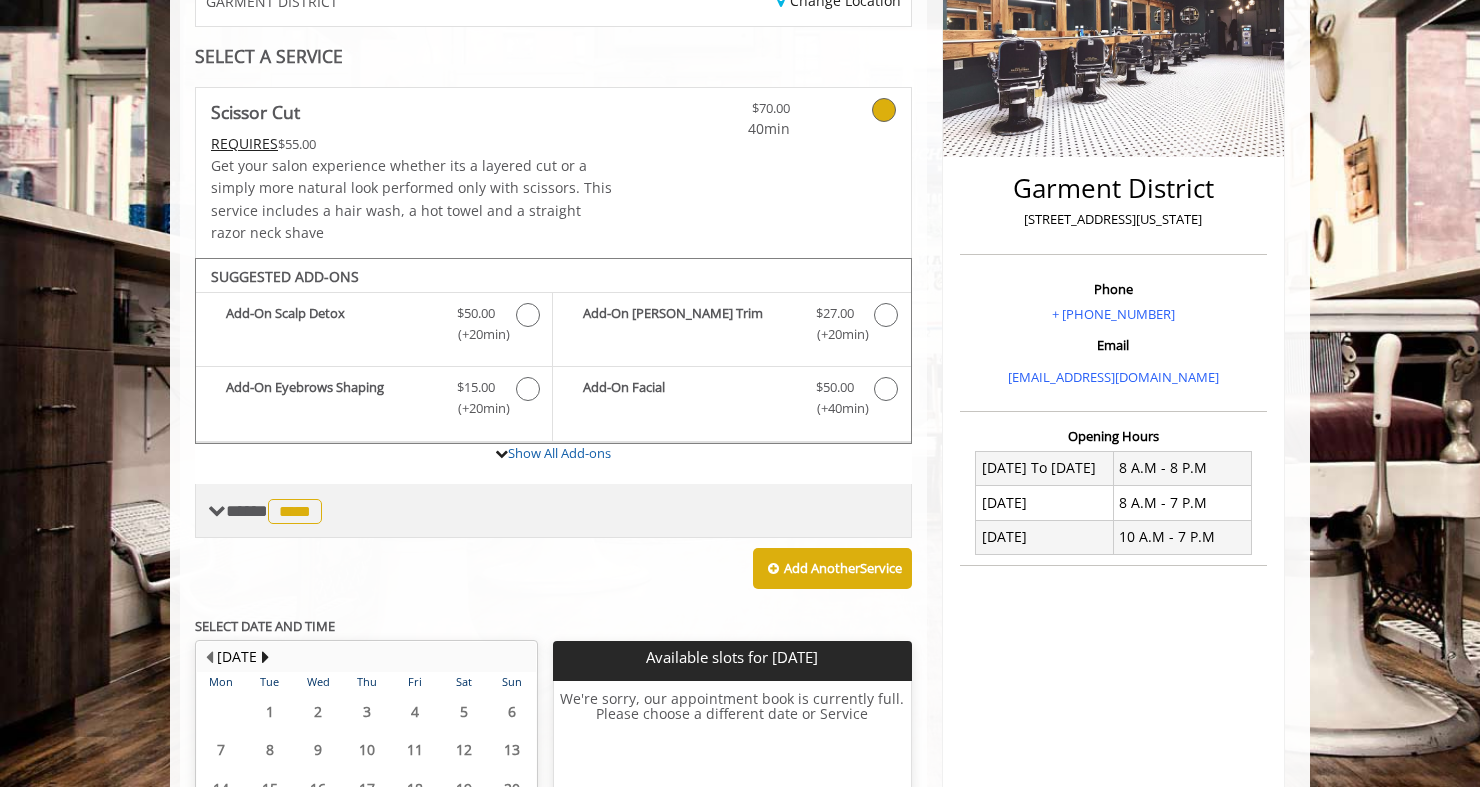click on "****" at bounding box center (295, 511) 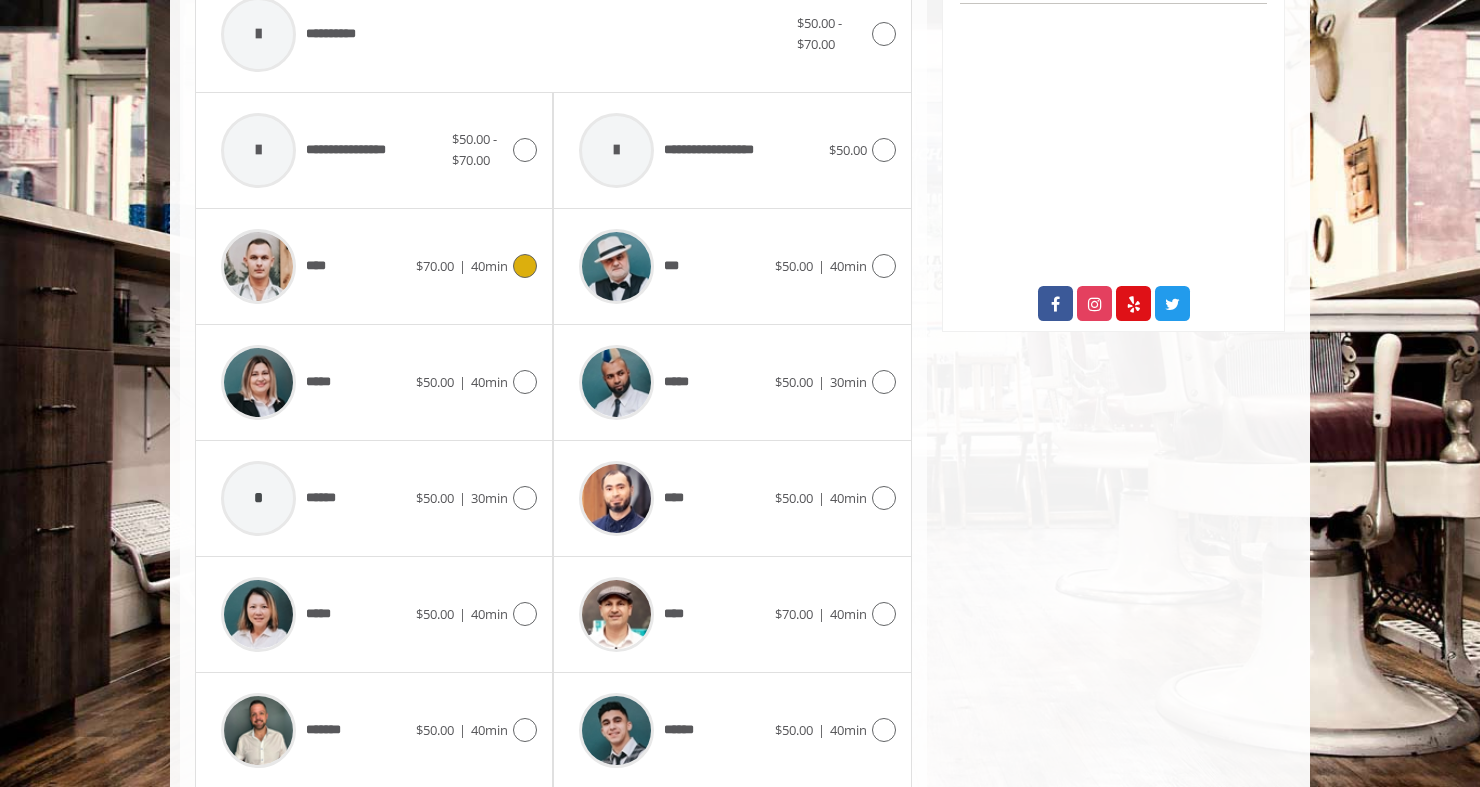 scroll, scrollTop: 959, scrollLeft: 0, axis: vertical 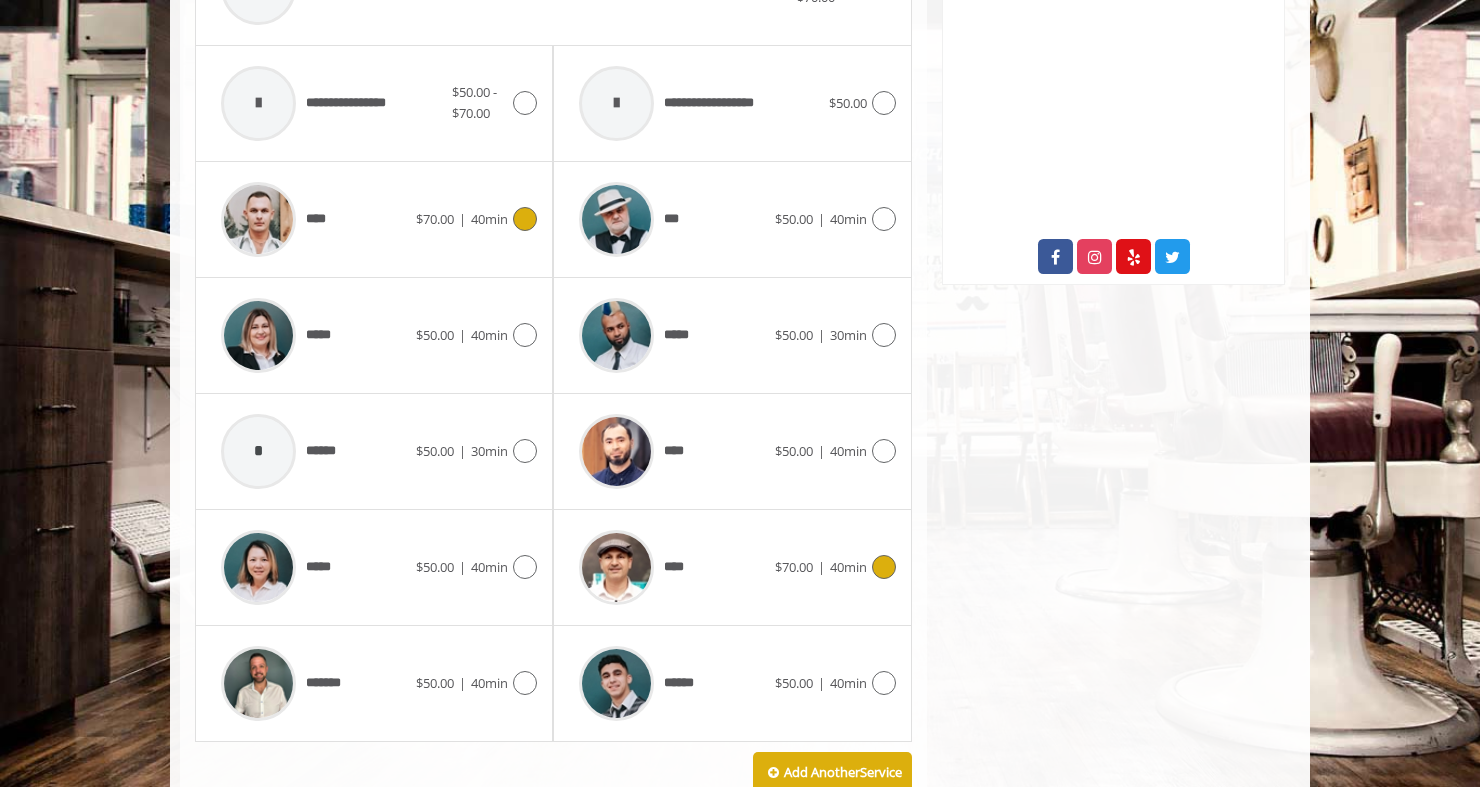 click at bounding box center (881, 567) 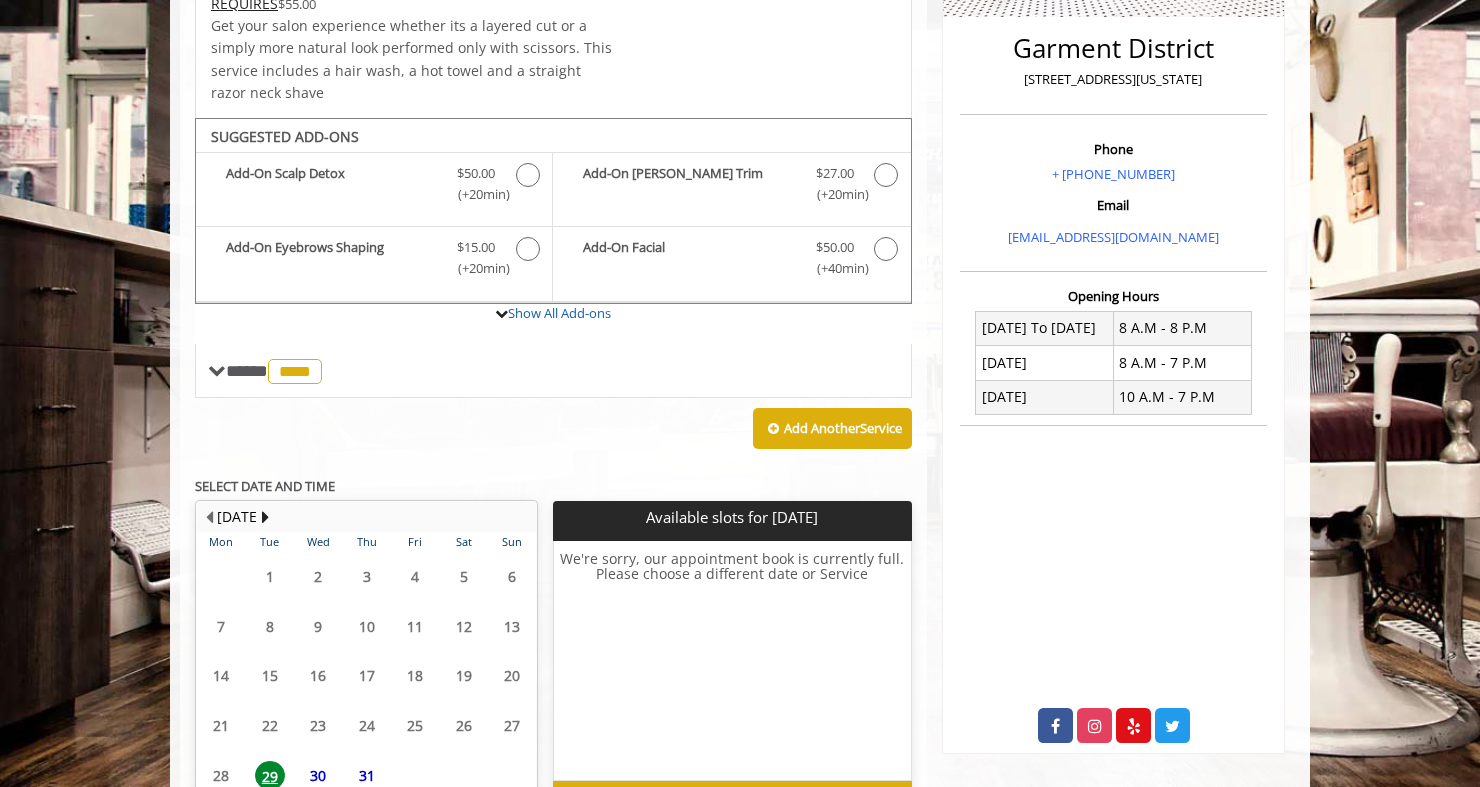 scroll, scrollTop: 613, scrollLeft: 0, axis: vertical 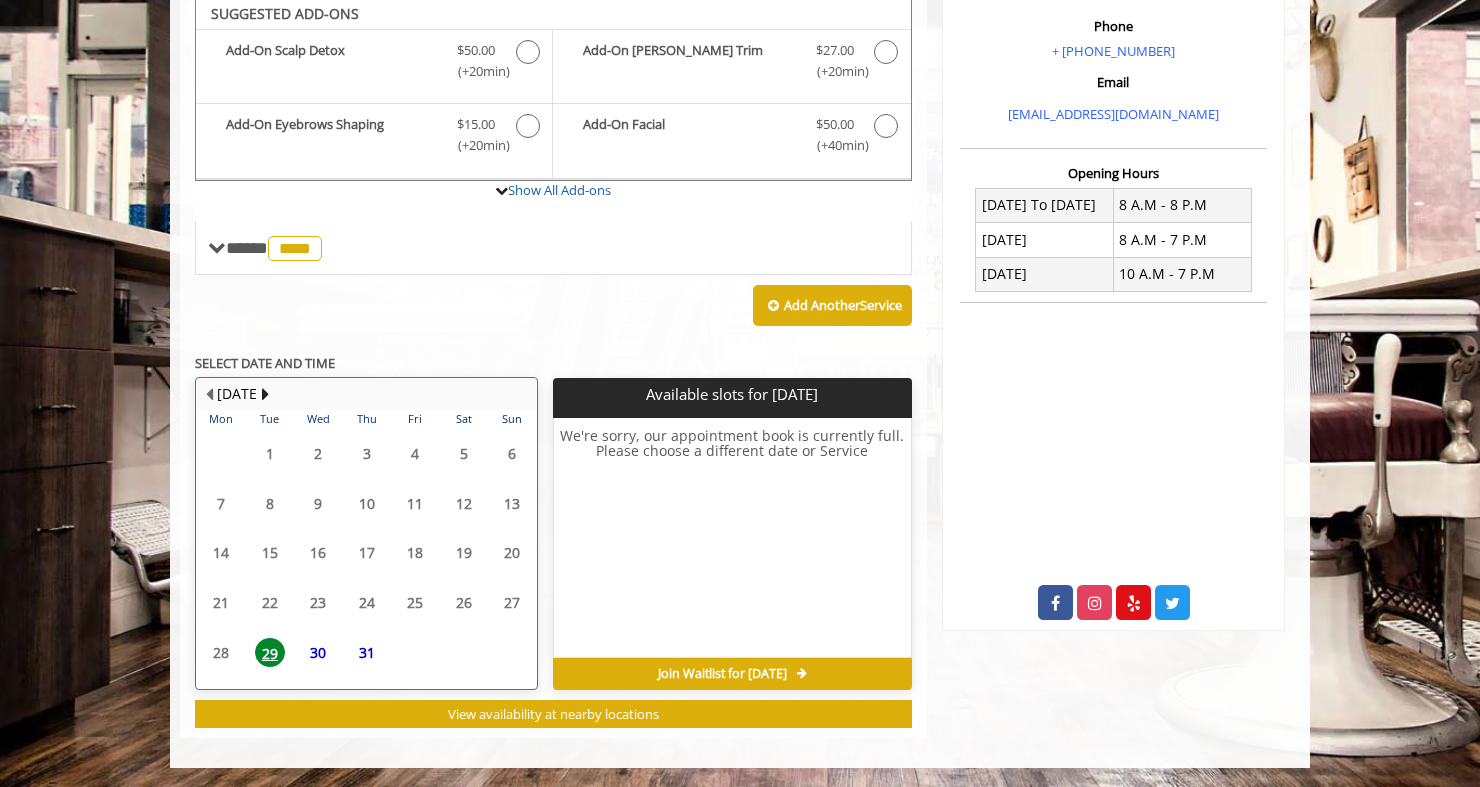 click on "30" 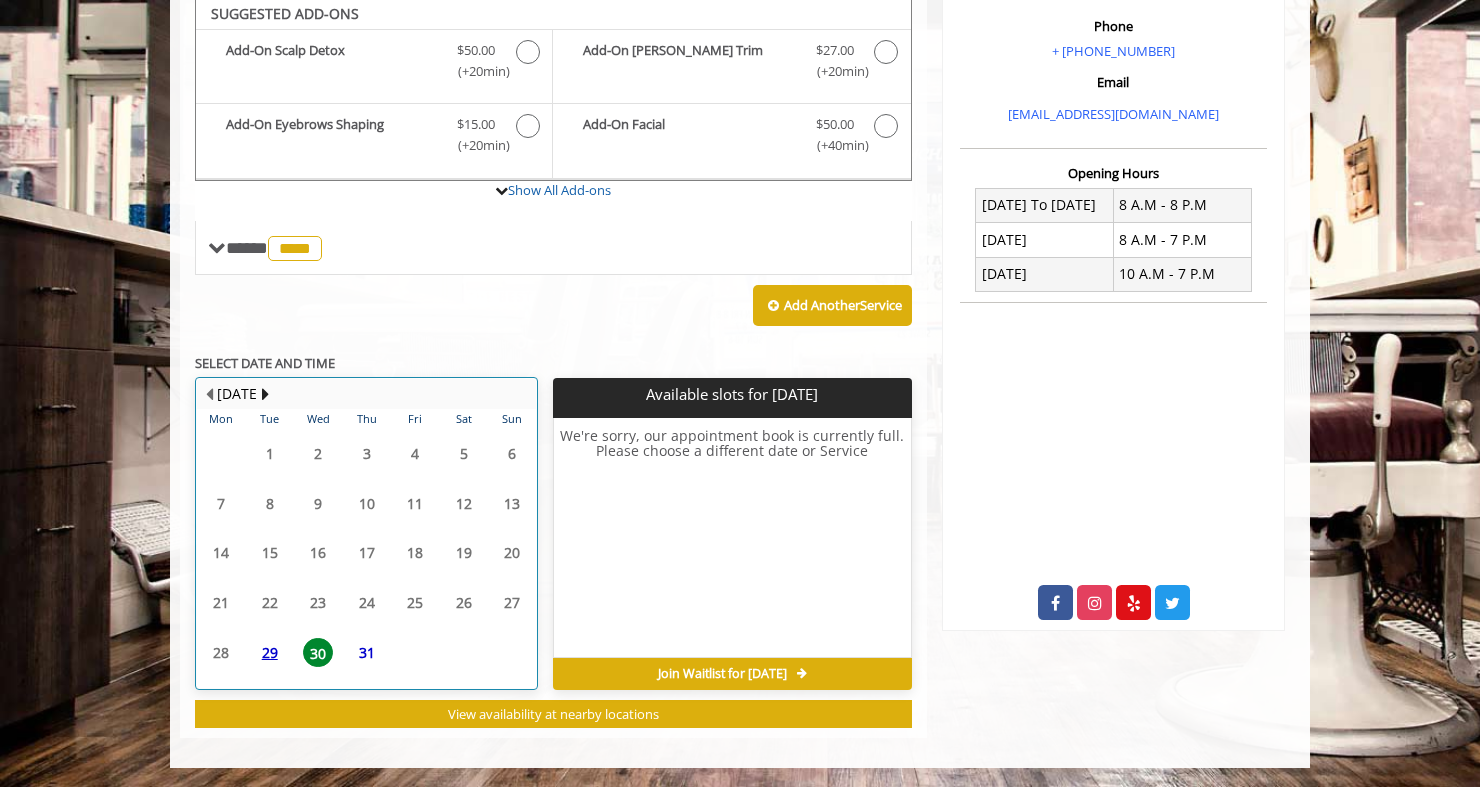 click on "30" 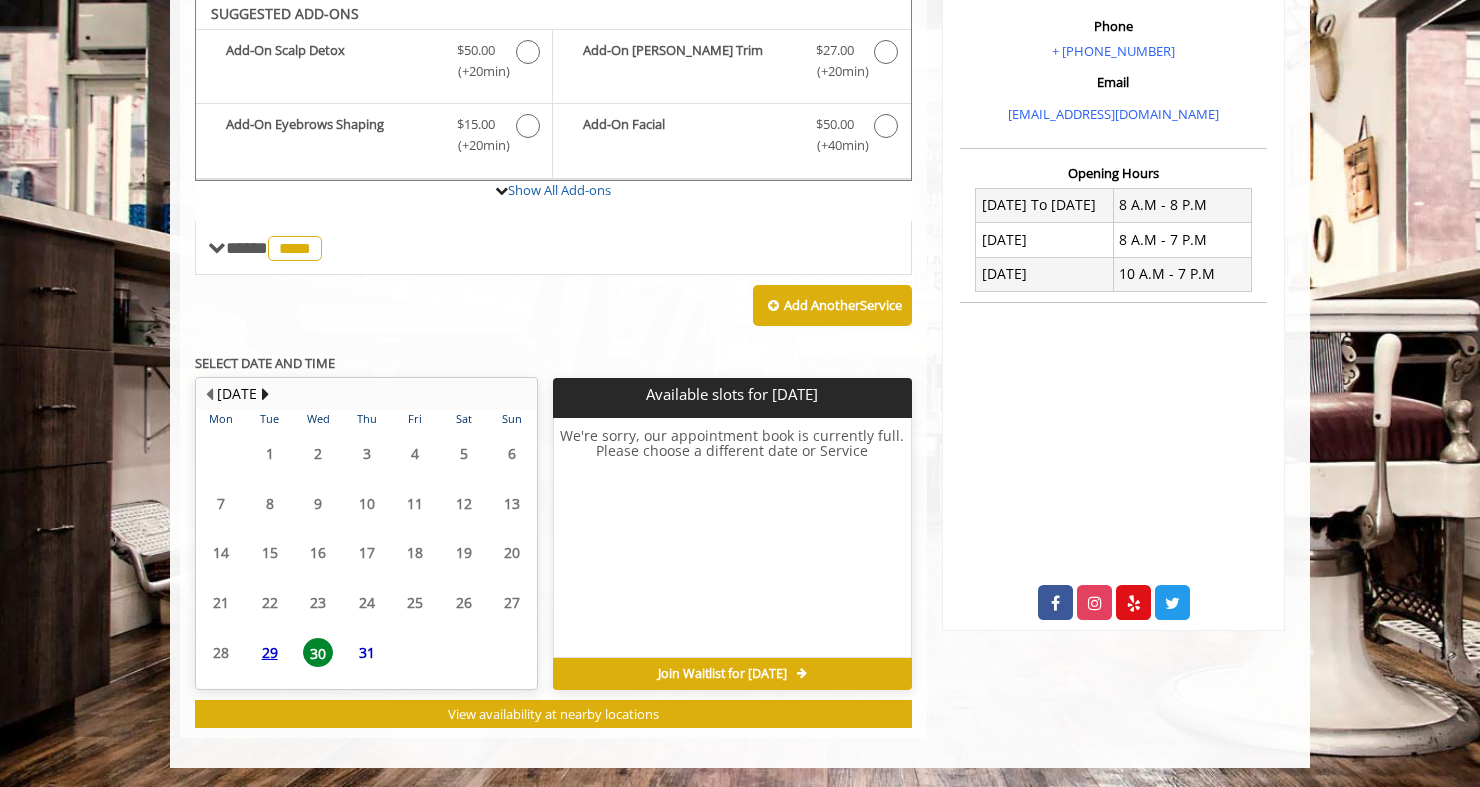 click on "31" 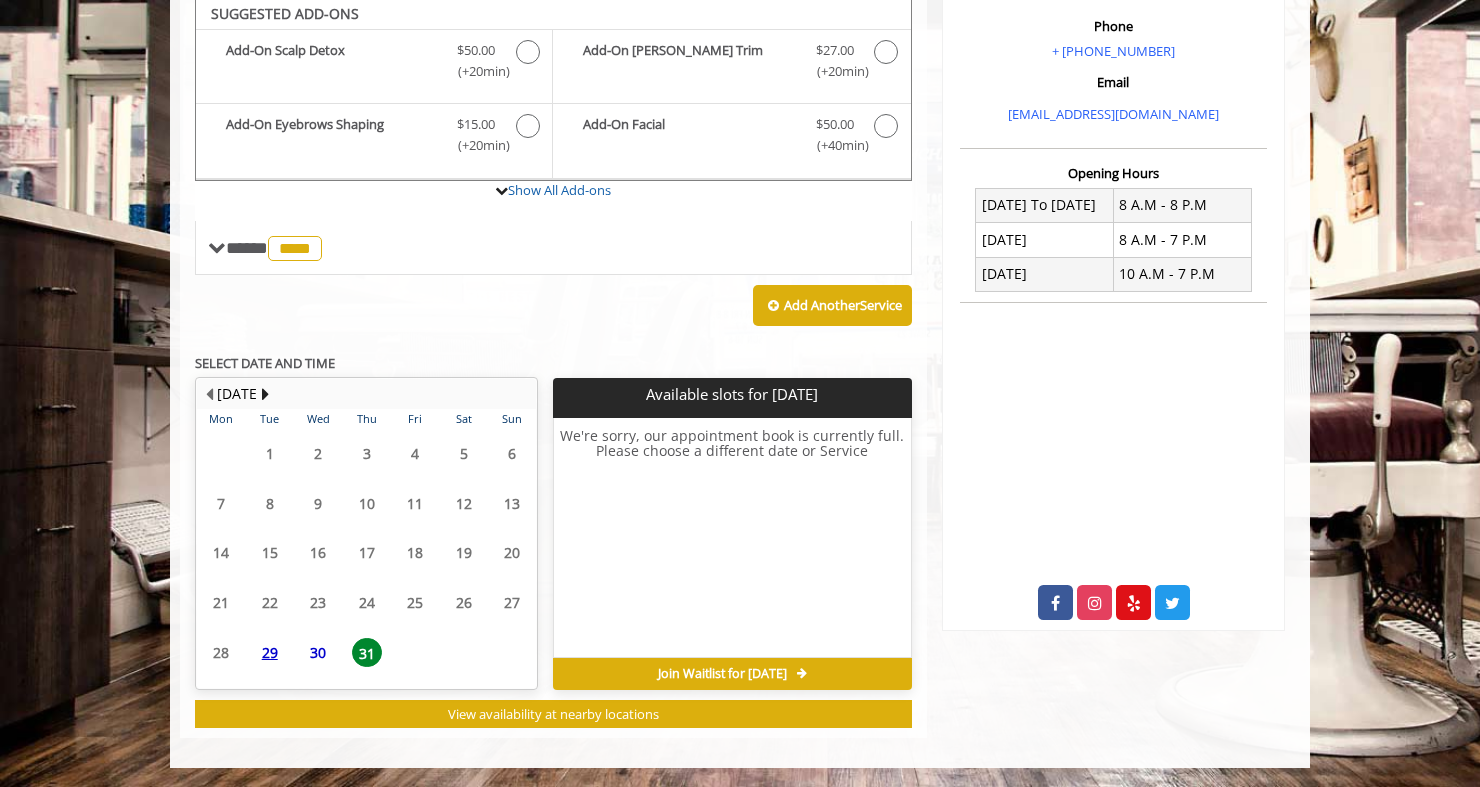 click on "30" 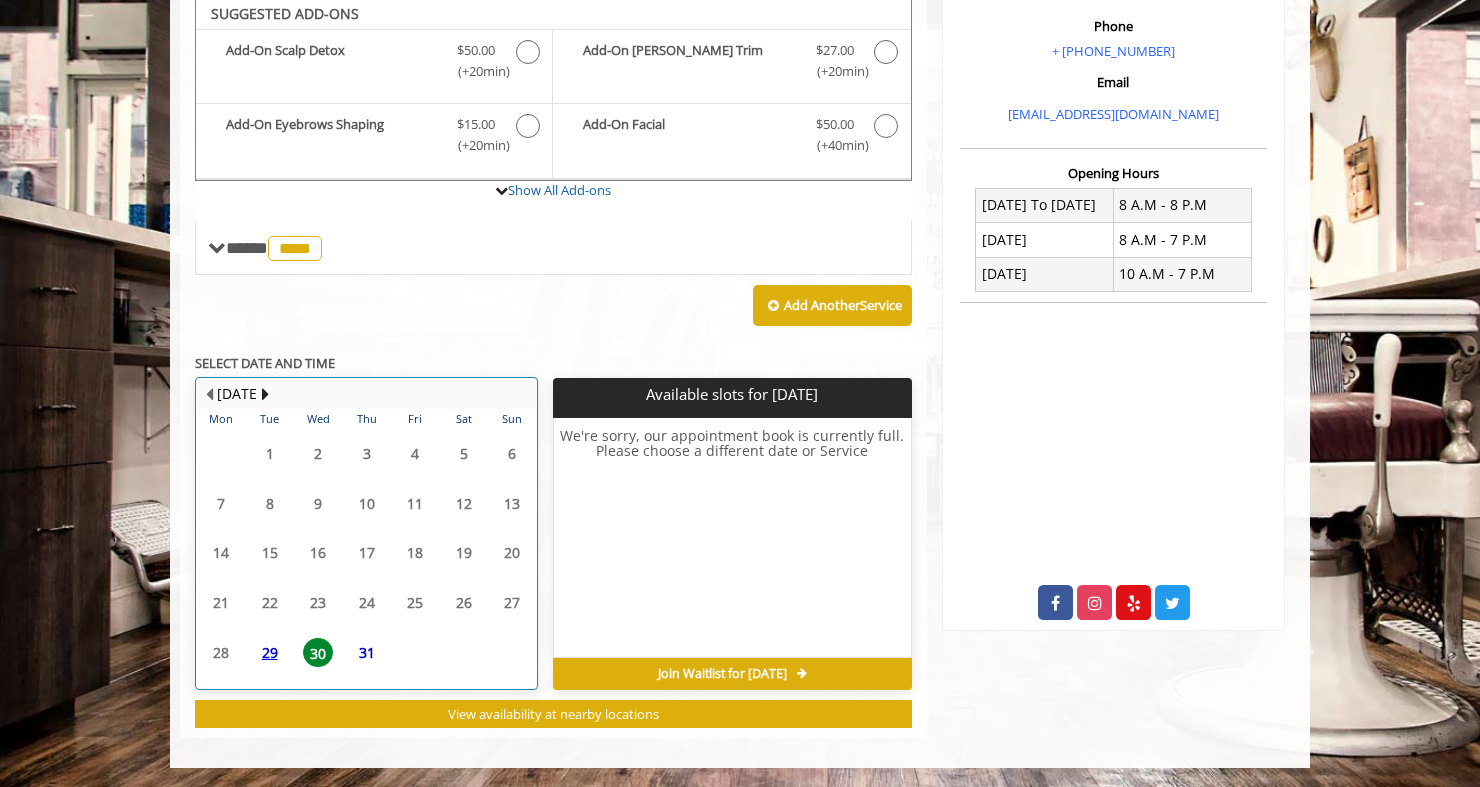 click on "29" 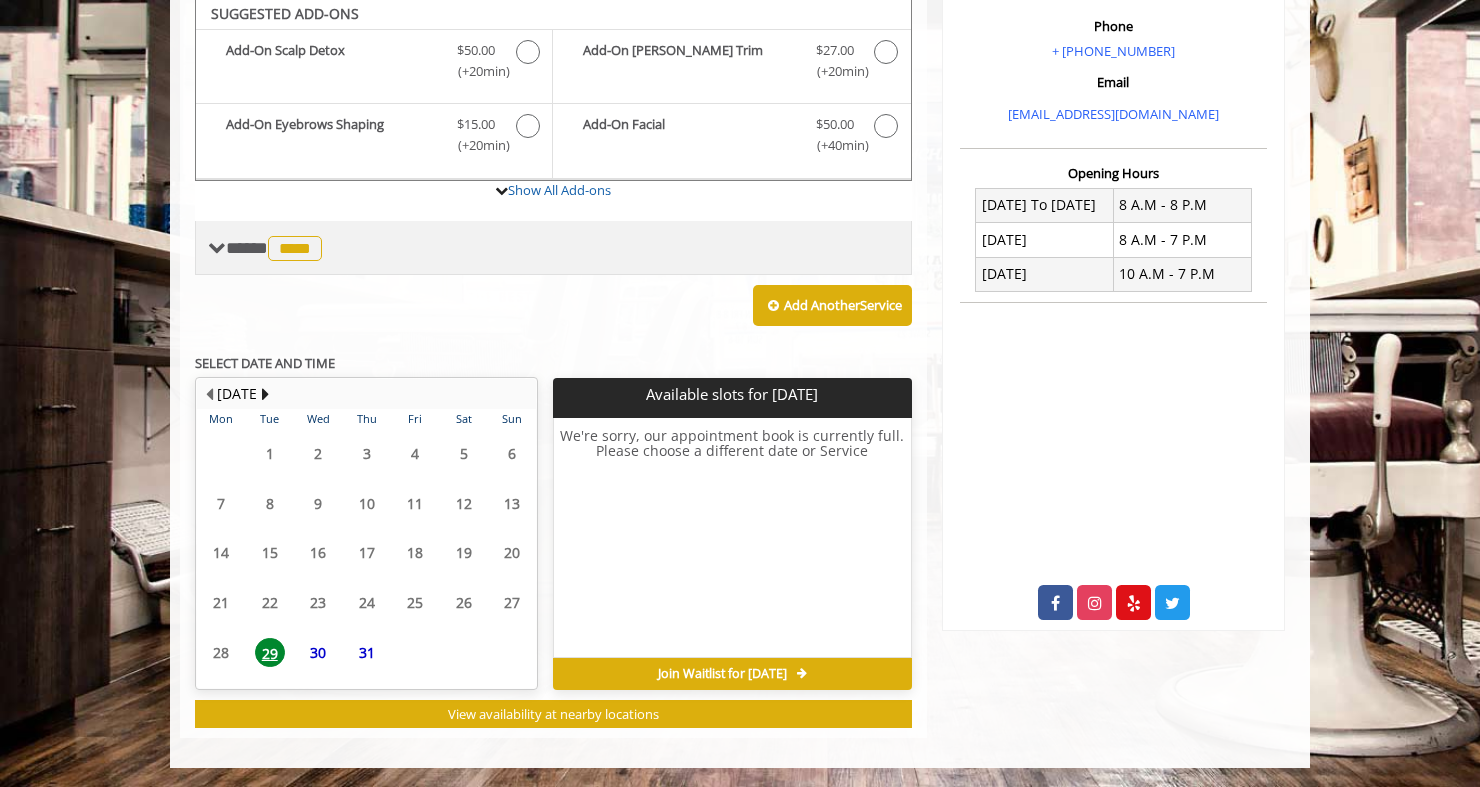 click on "****" at bounding box center [295, 248] 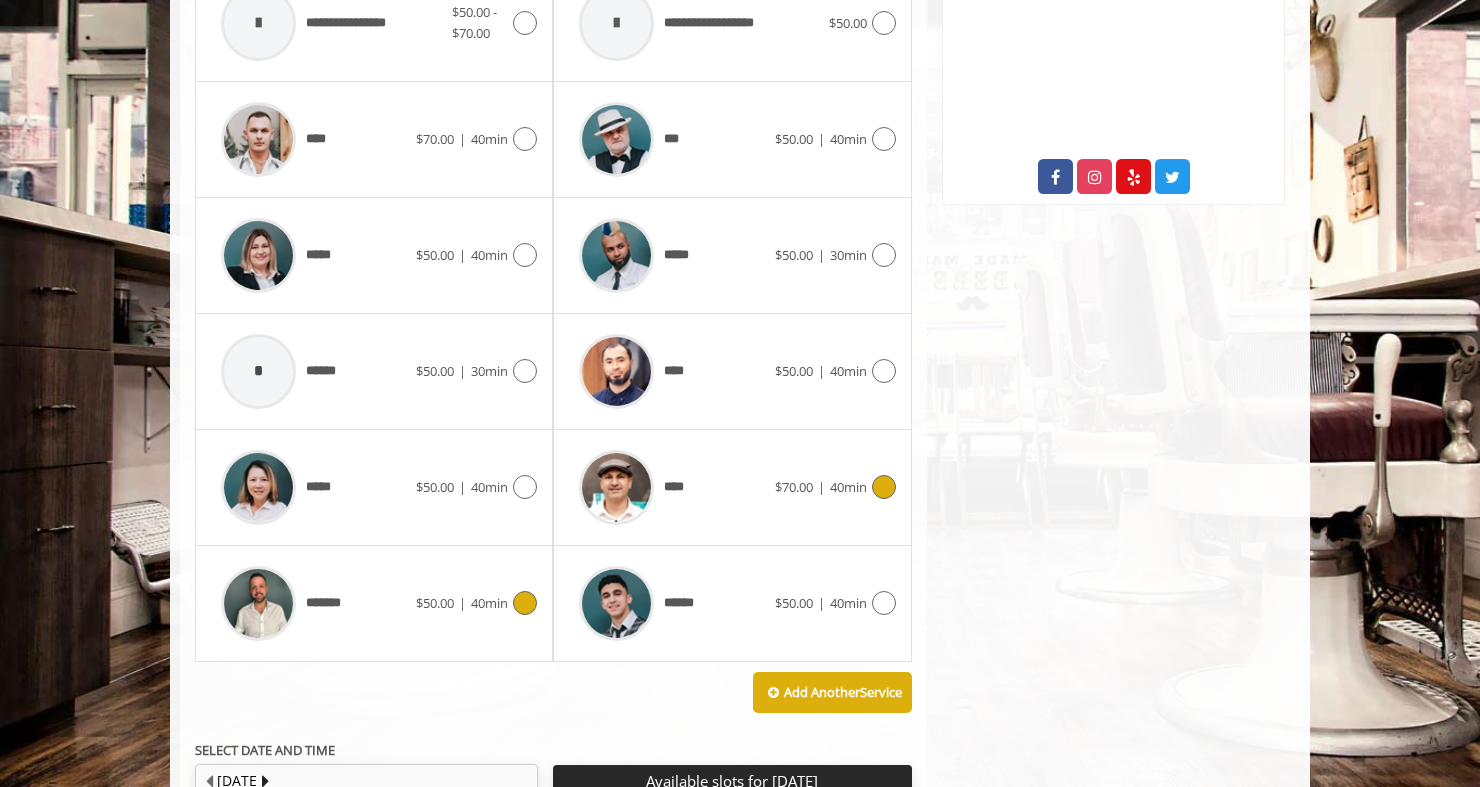 click on "$50.00" at bounding box center (435, 603) 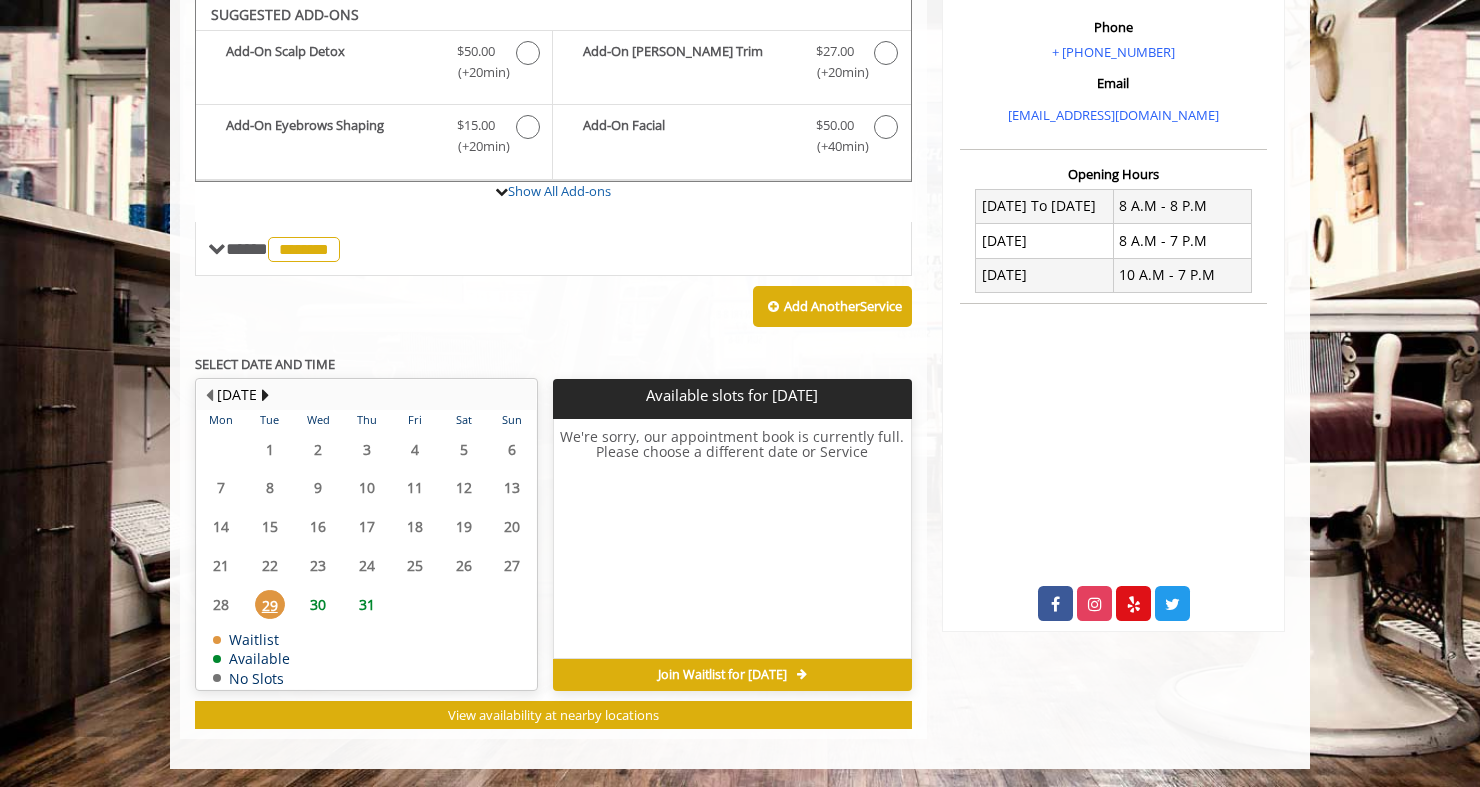 click on "30" 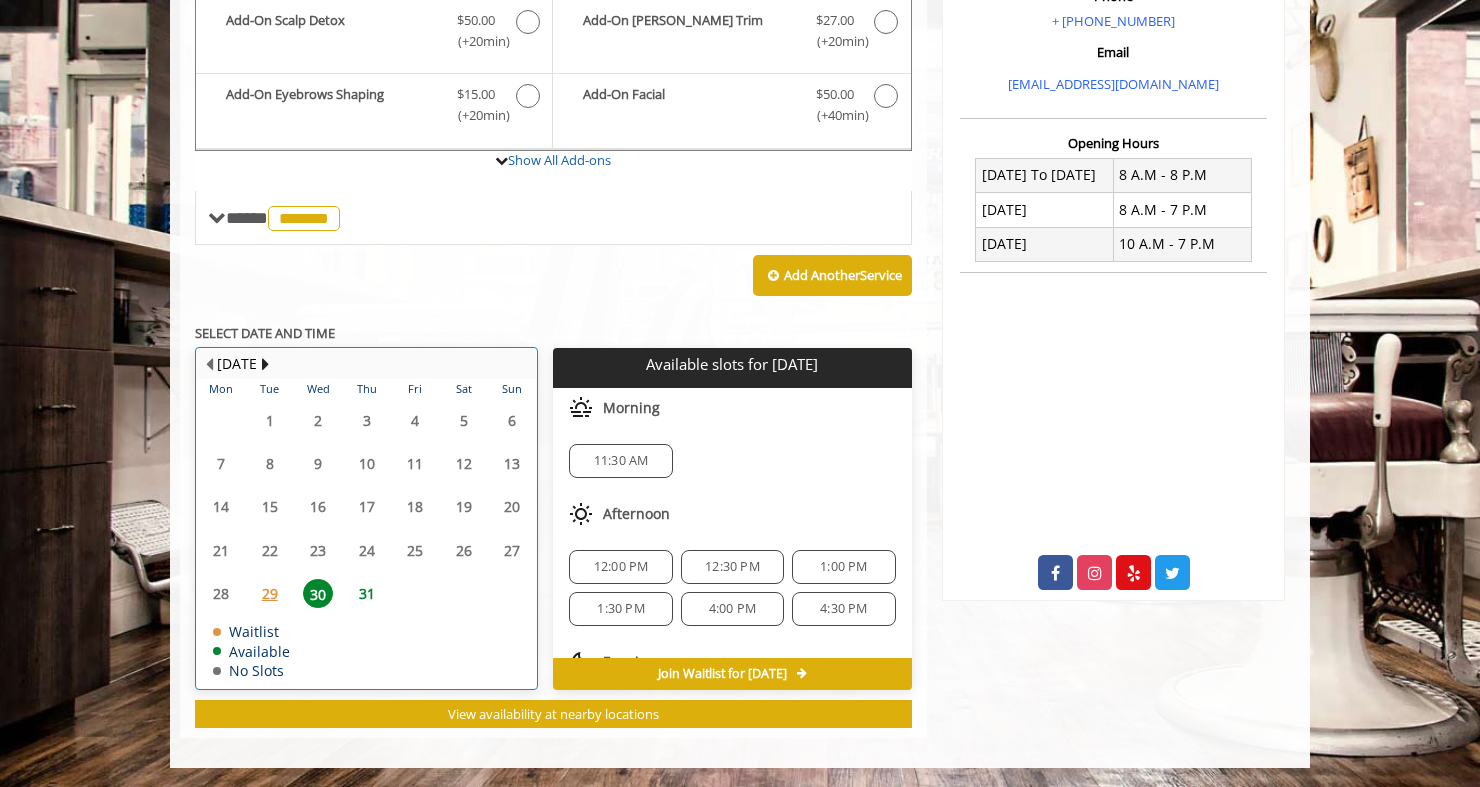 click on "31" 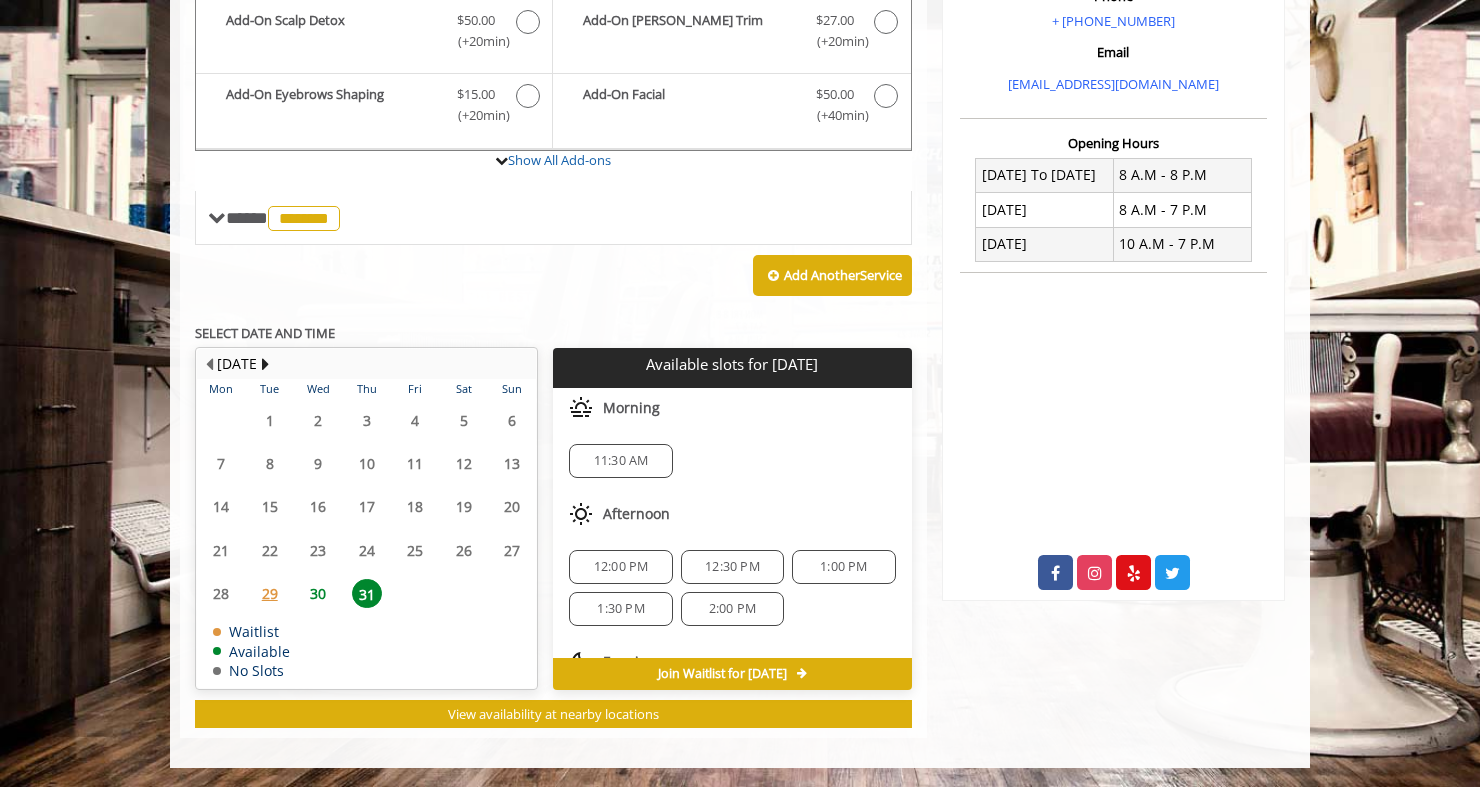 click on "30" 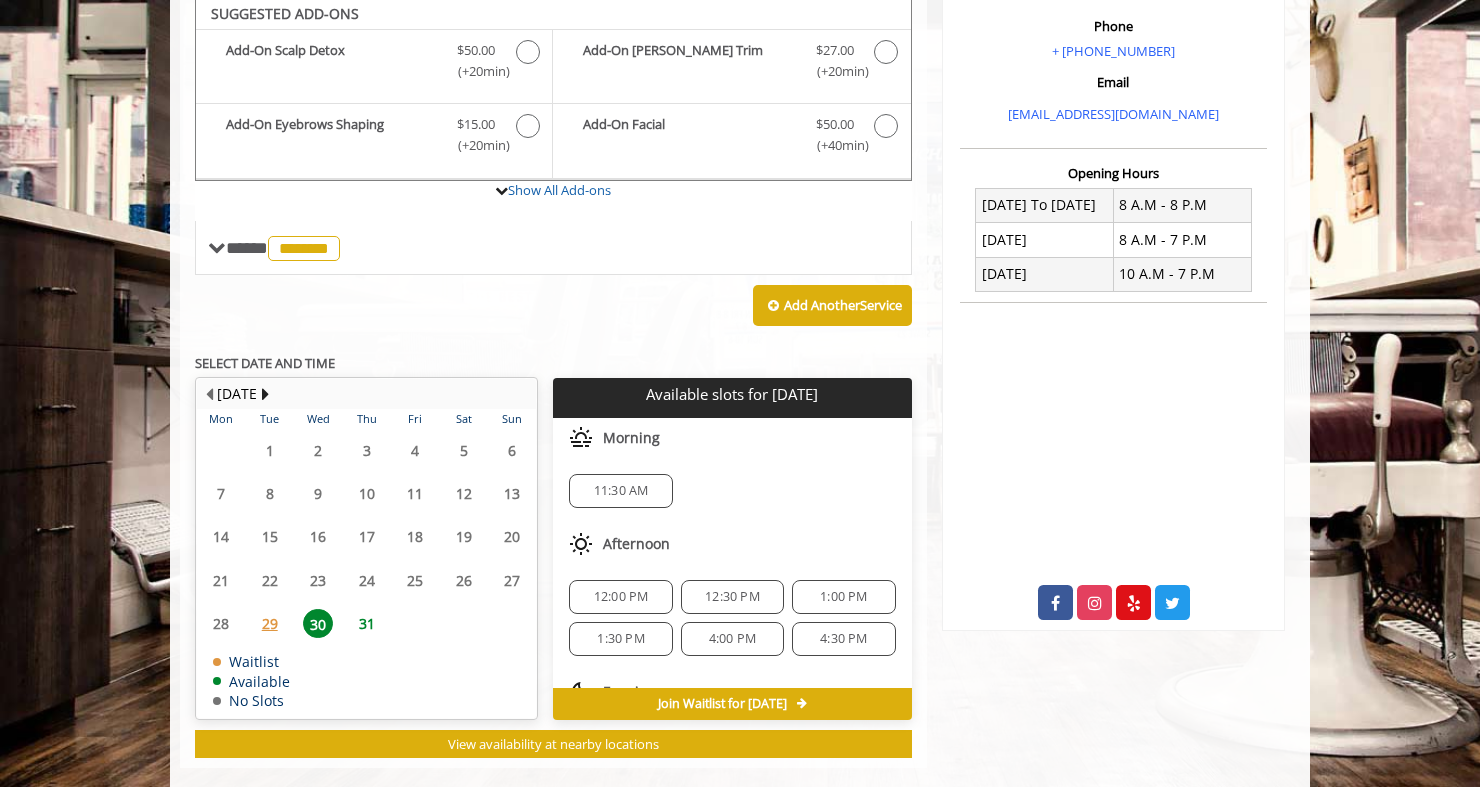 scroll, scrollTop: 643, scrollLeft: 0, axis: vertical 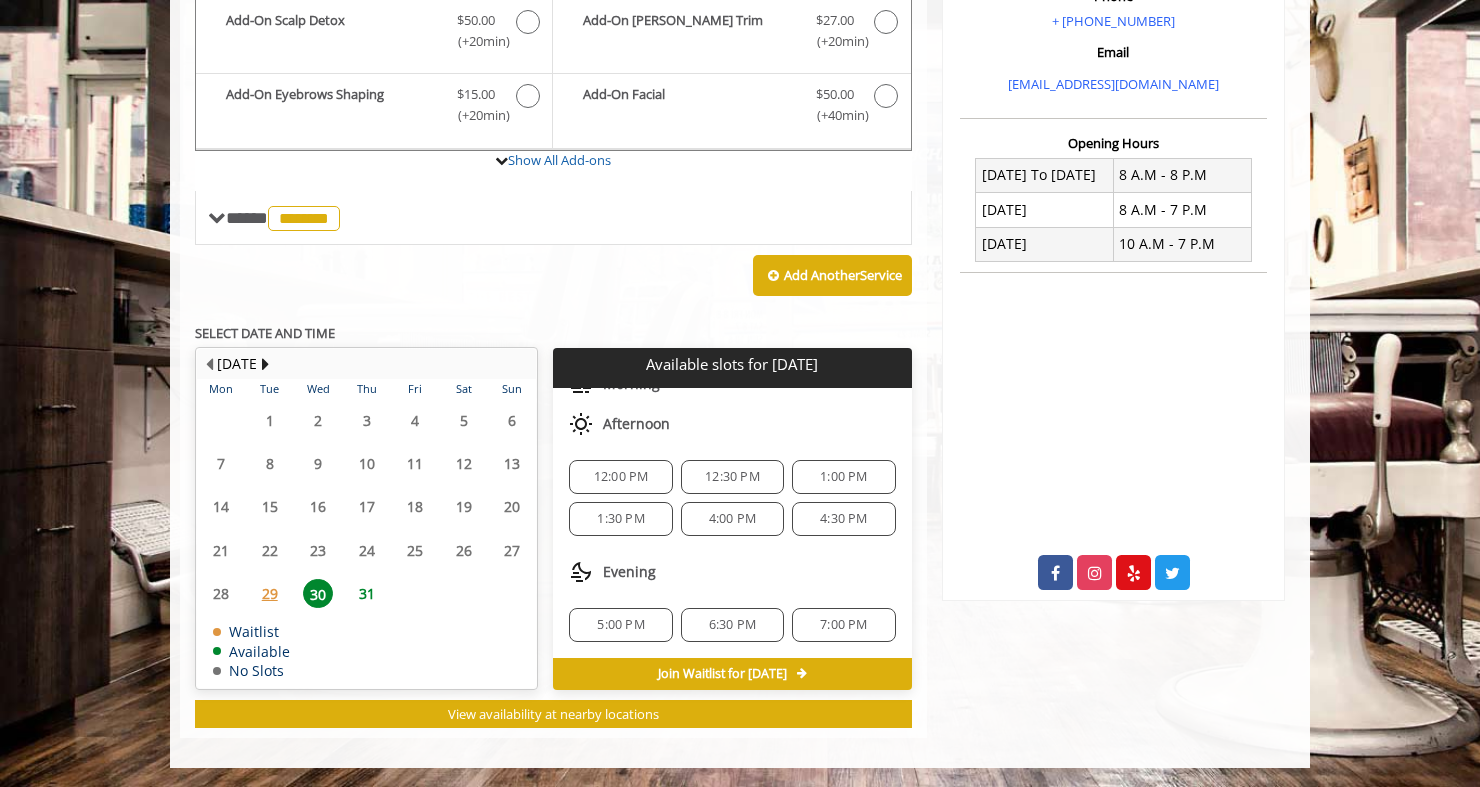 click on "6:30 PM" 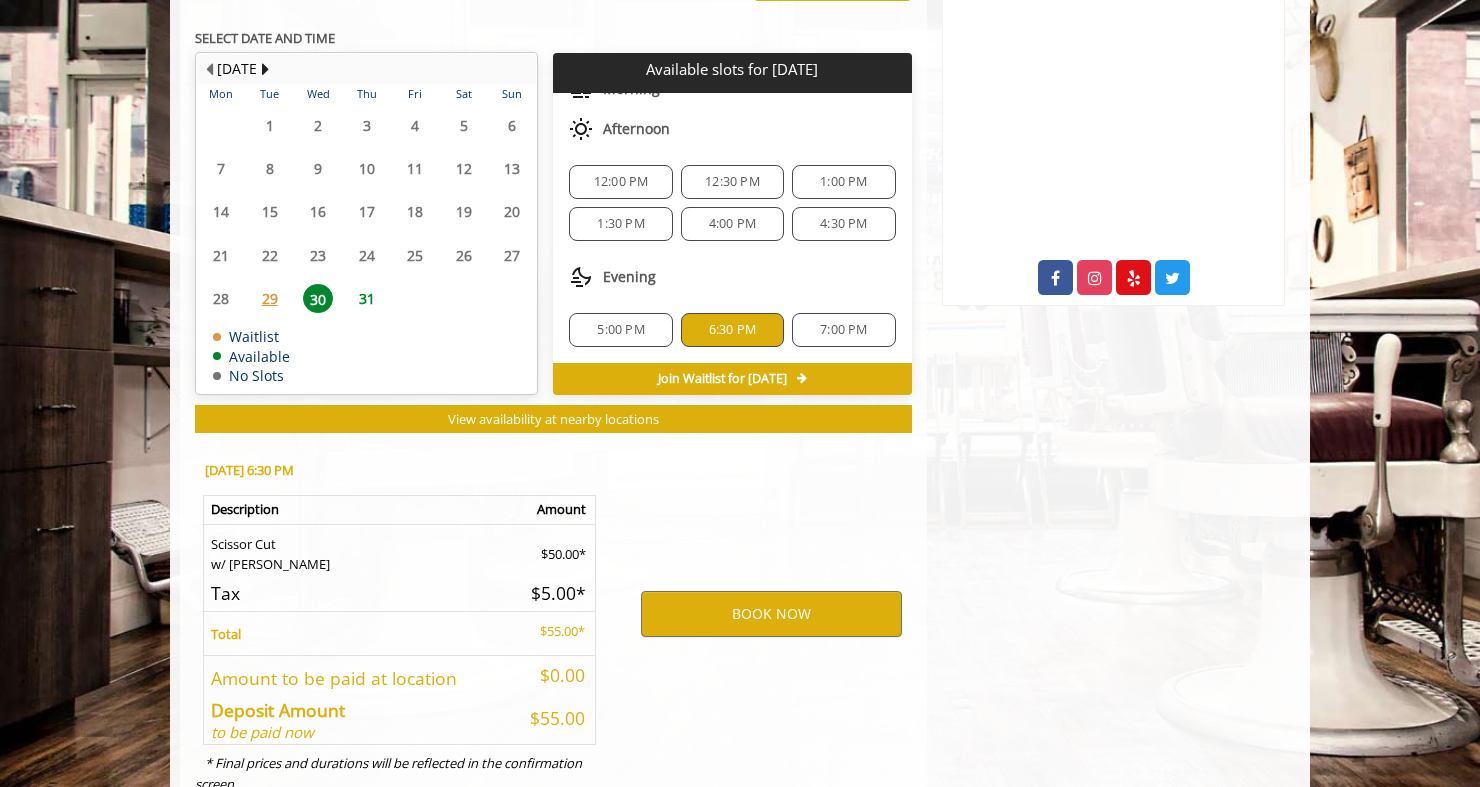 scroll, scrollTop: 1005, scrollLeft: 0, axis: vertical 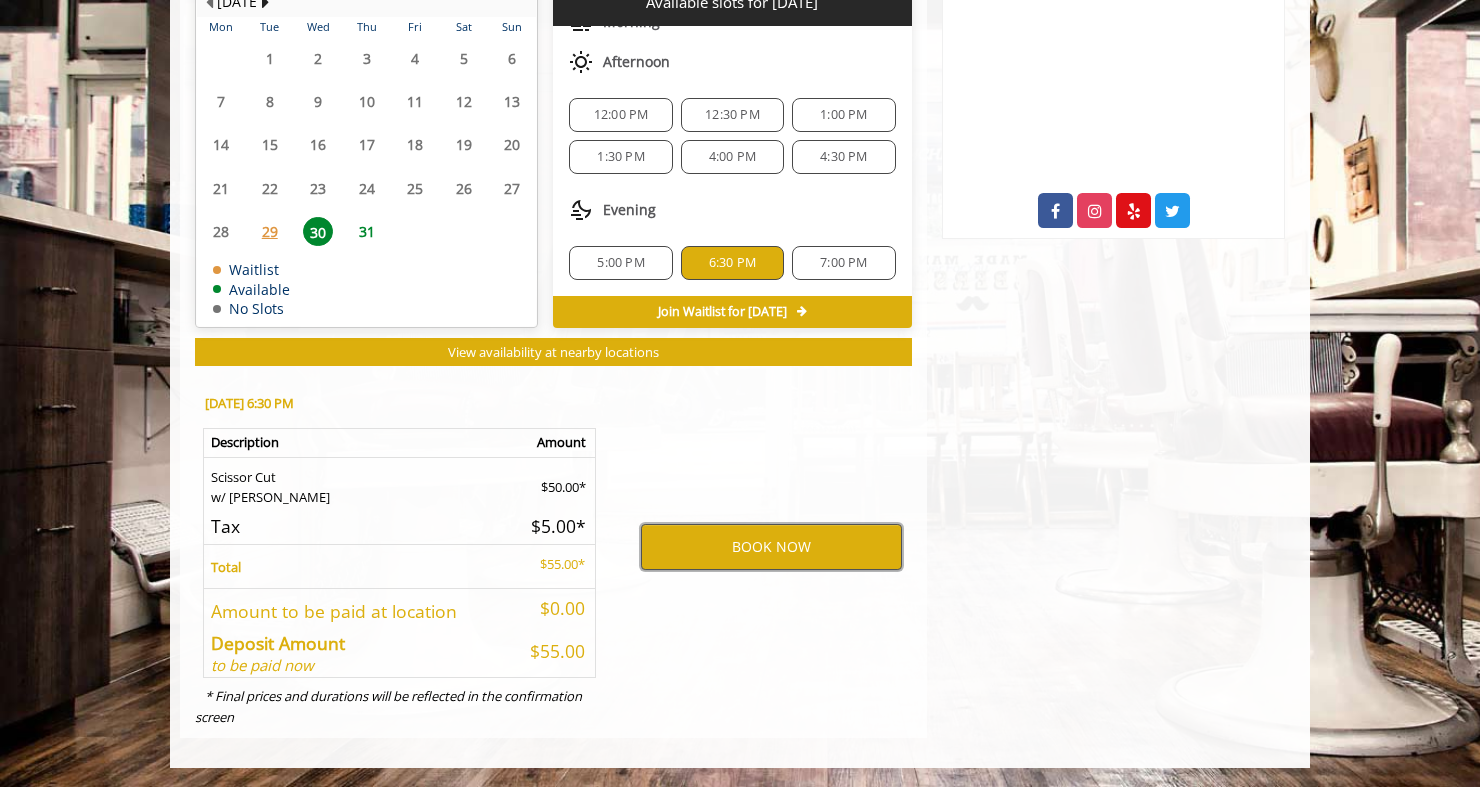 type 